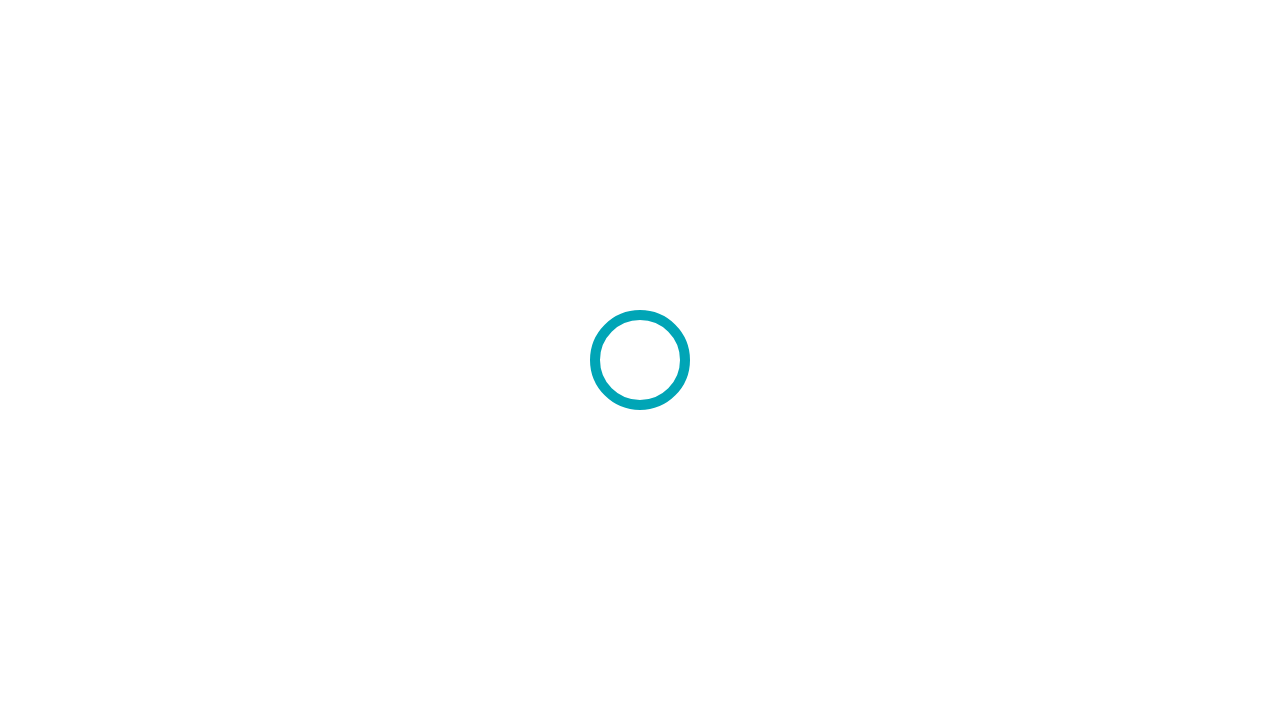 scroll, scrollTop: 0, scrollLeft: 0, axis: both 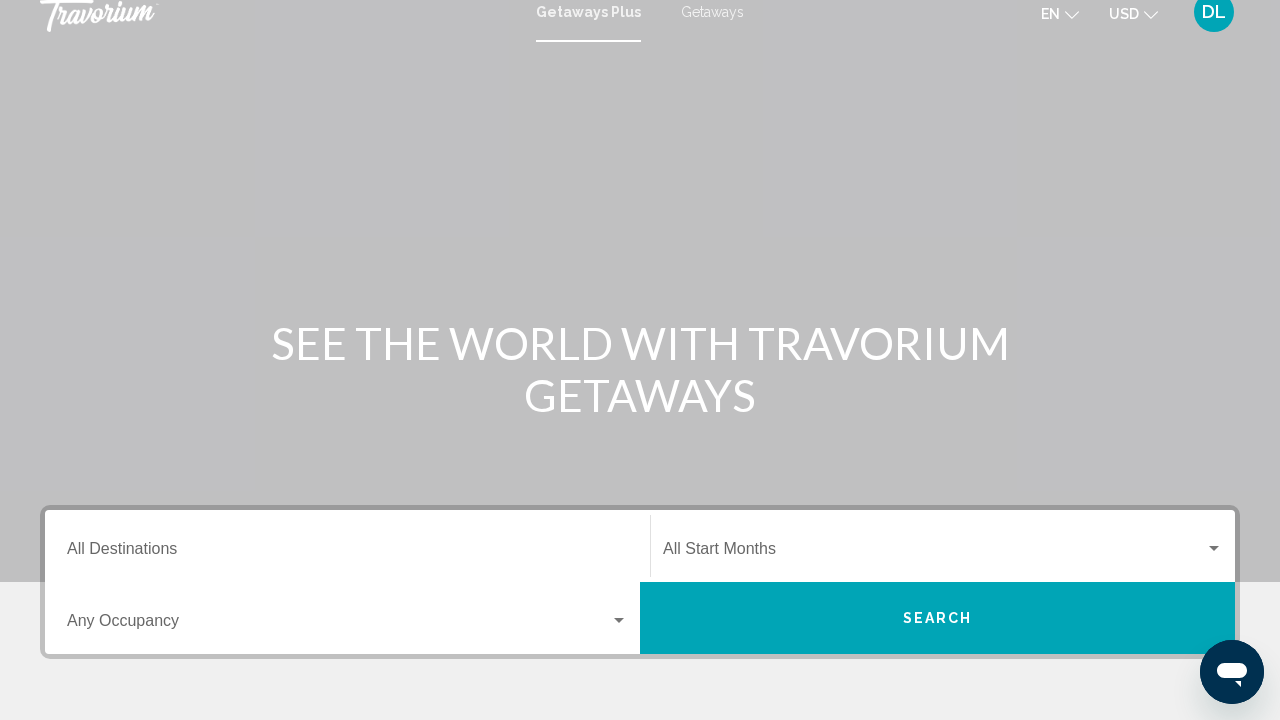 click on "Getaways" at bounding box center [712, 12] 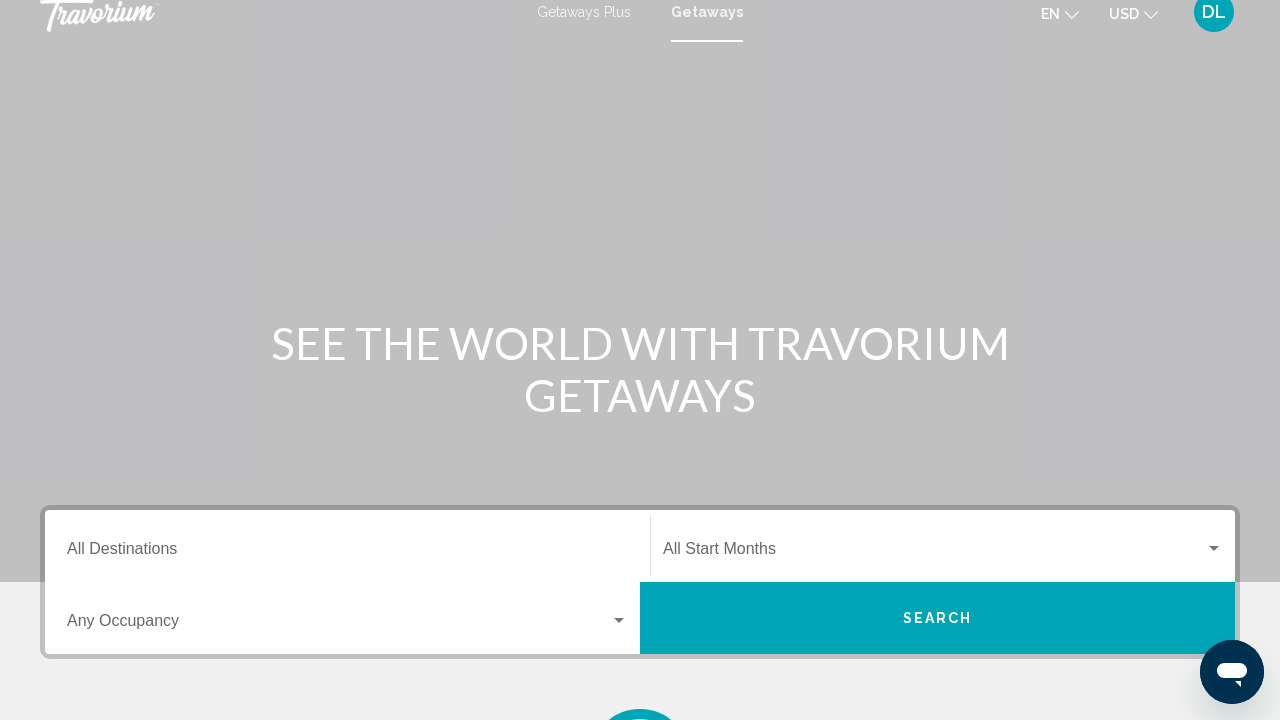 scroll, scrollTop: 0, scrollLeft: 0, axis: both 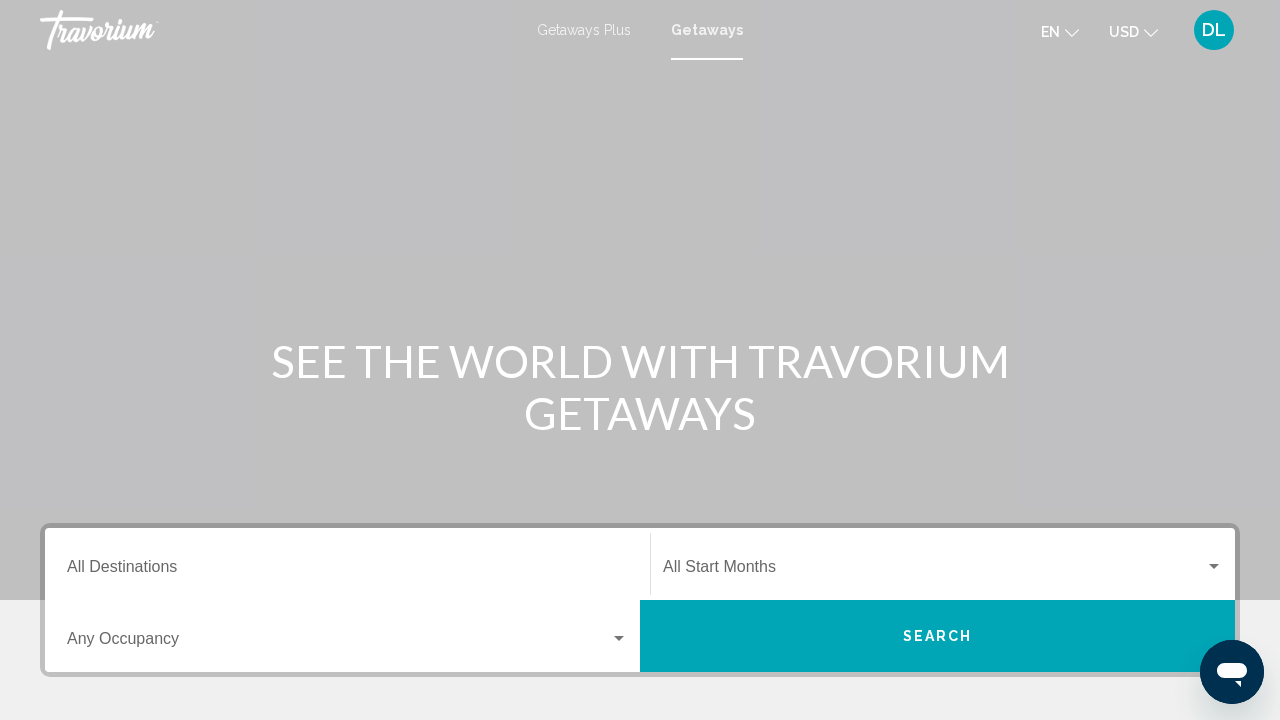 click on "DL" at bounding box center [1214, 30] 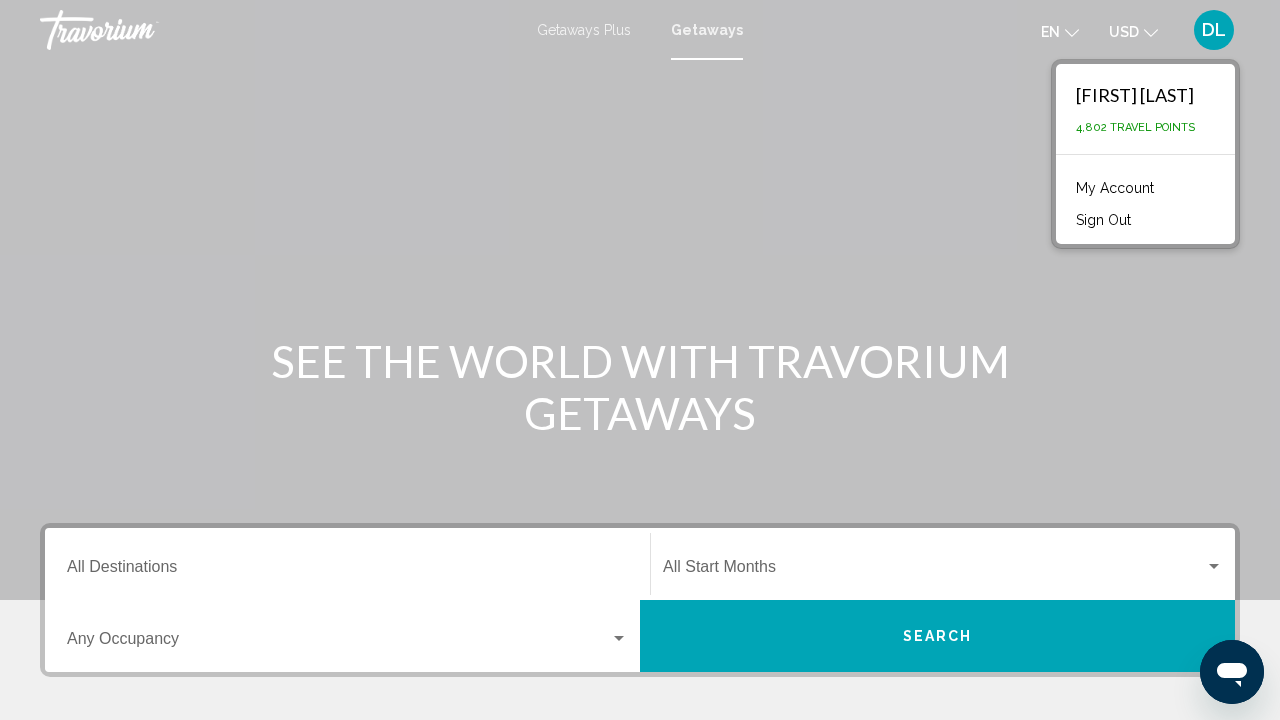 click on "My Account" at bounding box center [1115, 188] 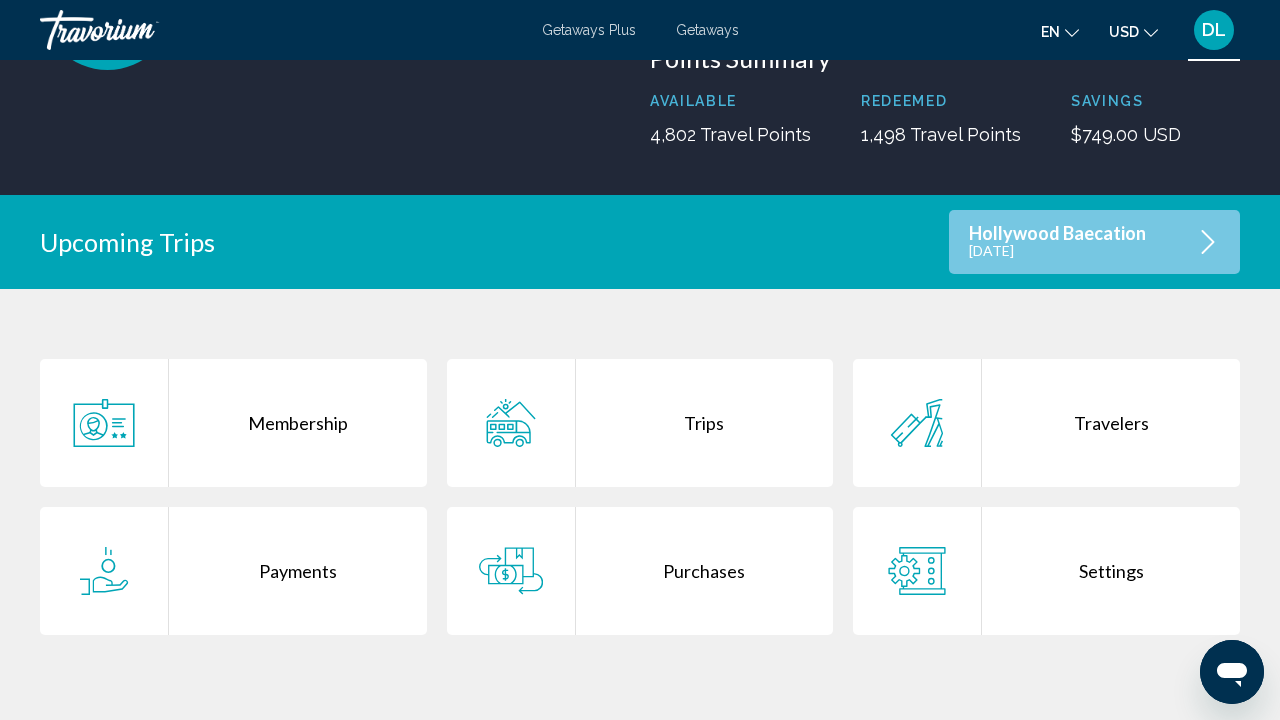 scroll, scrollTop: 252, scrollLeft: 0, axis: vertical 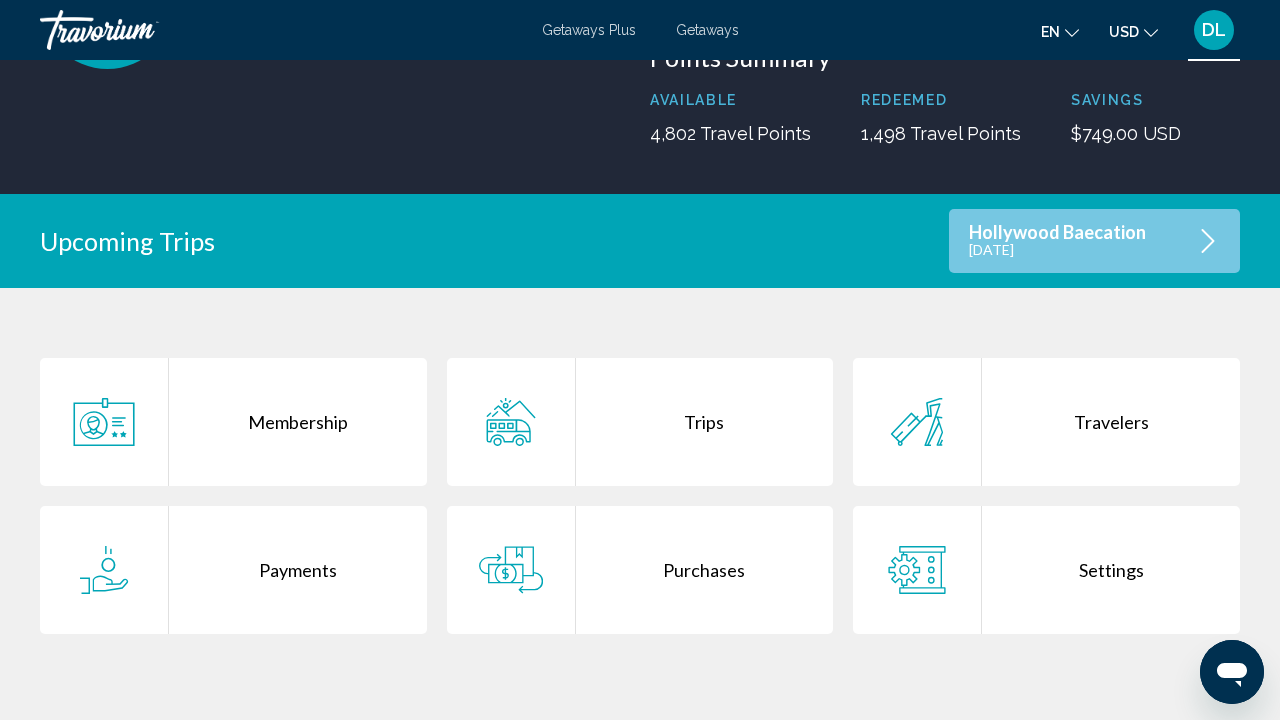 click on "August 16, 2025" at bounding box center [1057, 249] 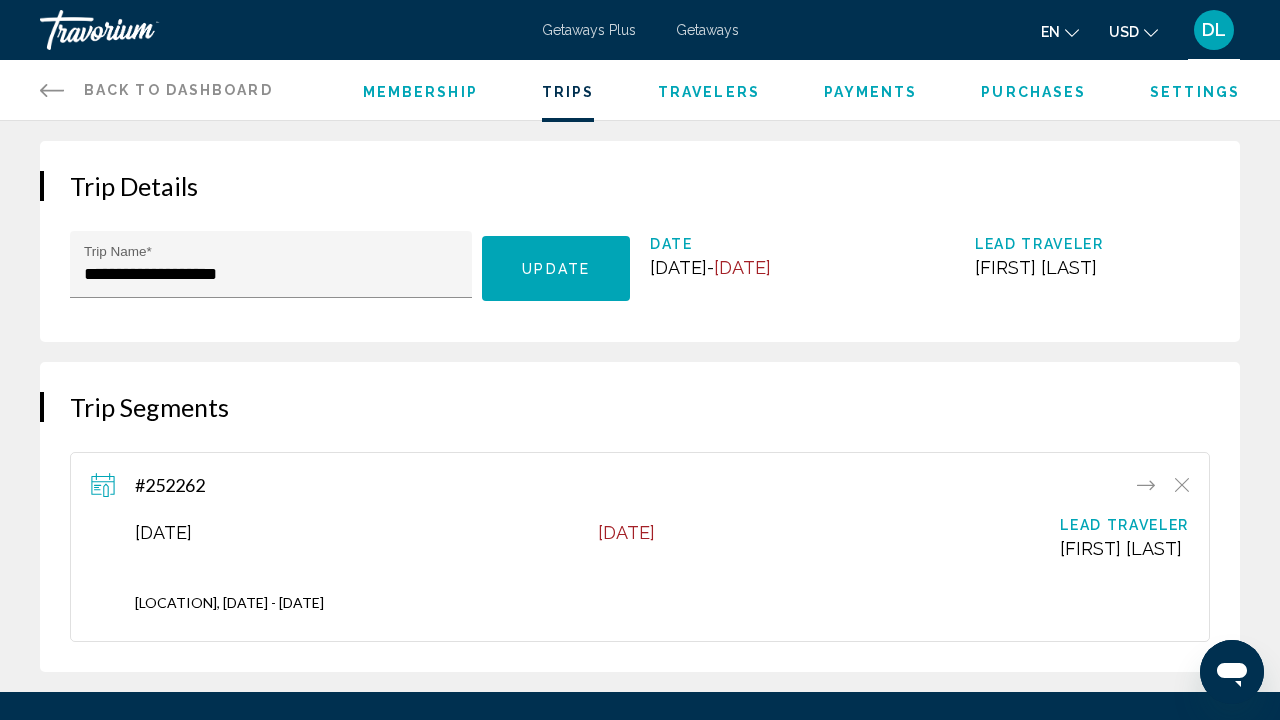 scroll, scrollTop: 0, scrollLeft: 0, axis: both 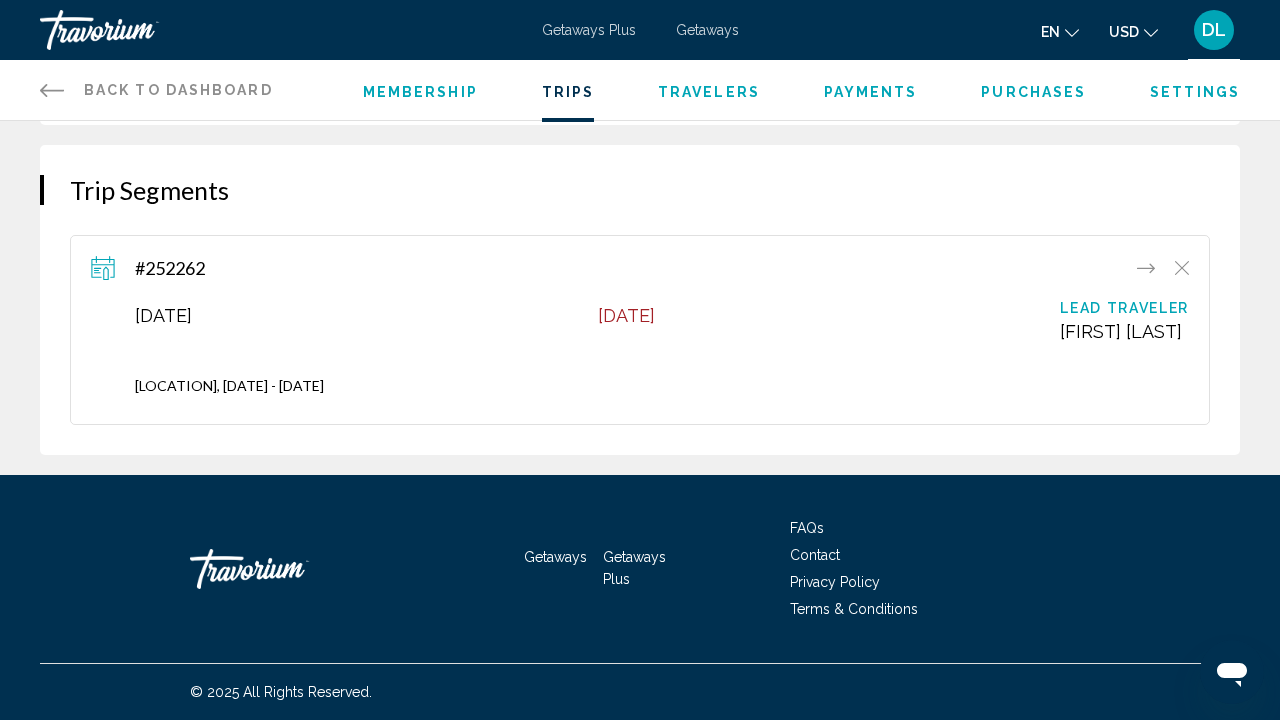 click 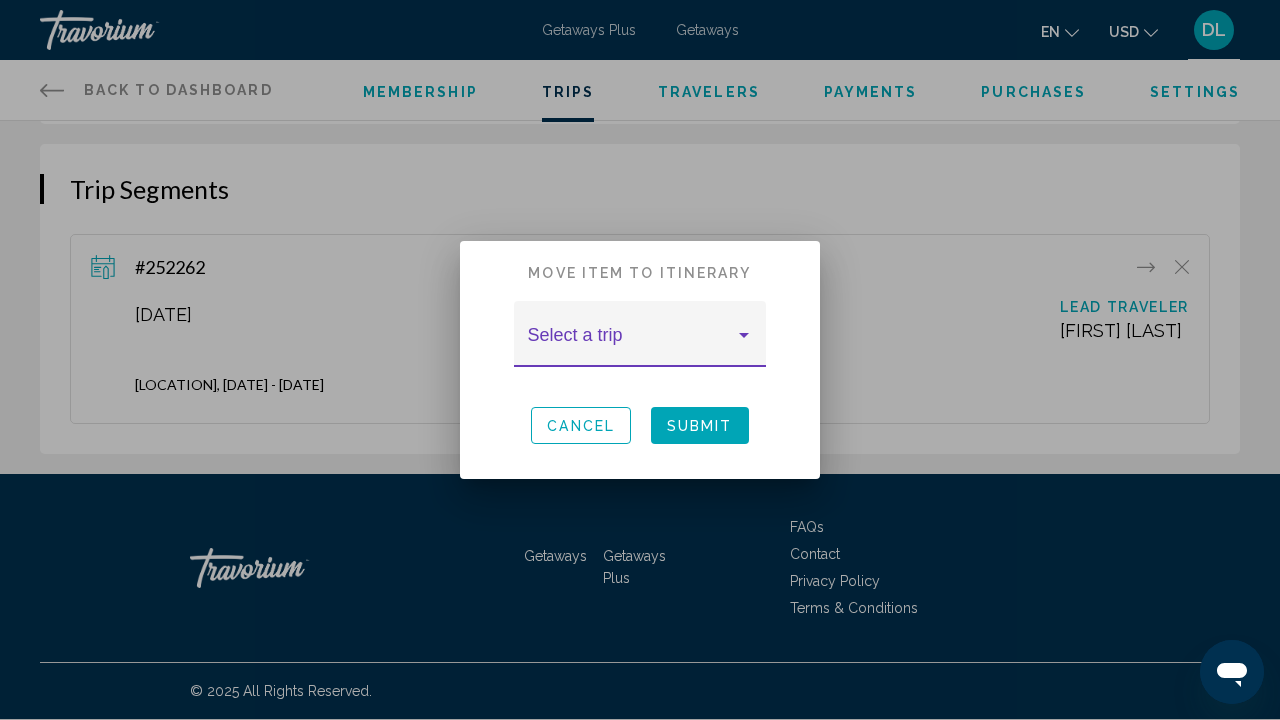 click at bounding box center [744, 335] 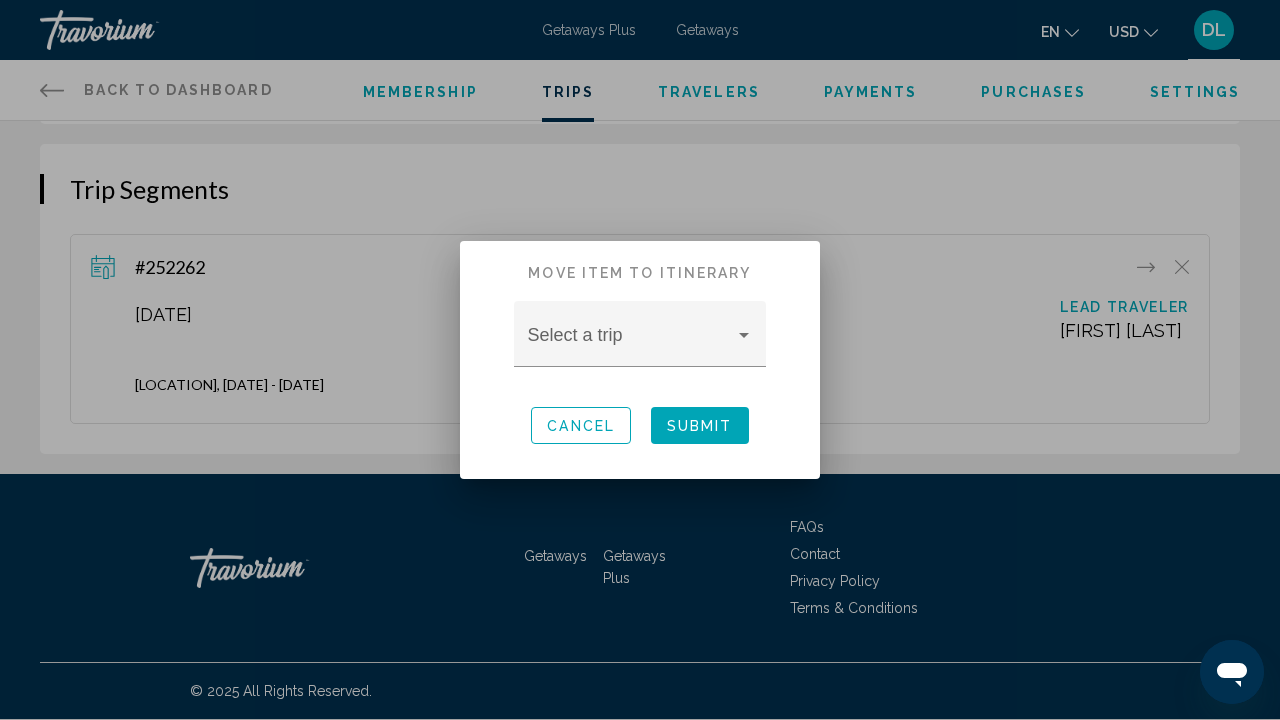 click on "Cancel Submit" at bounding box center [640, 425] 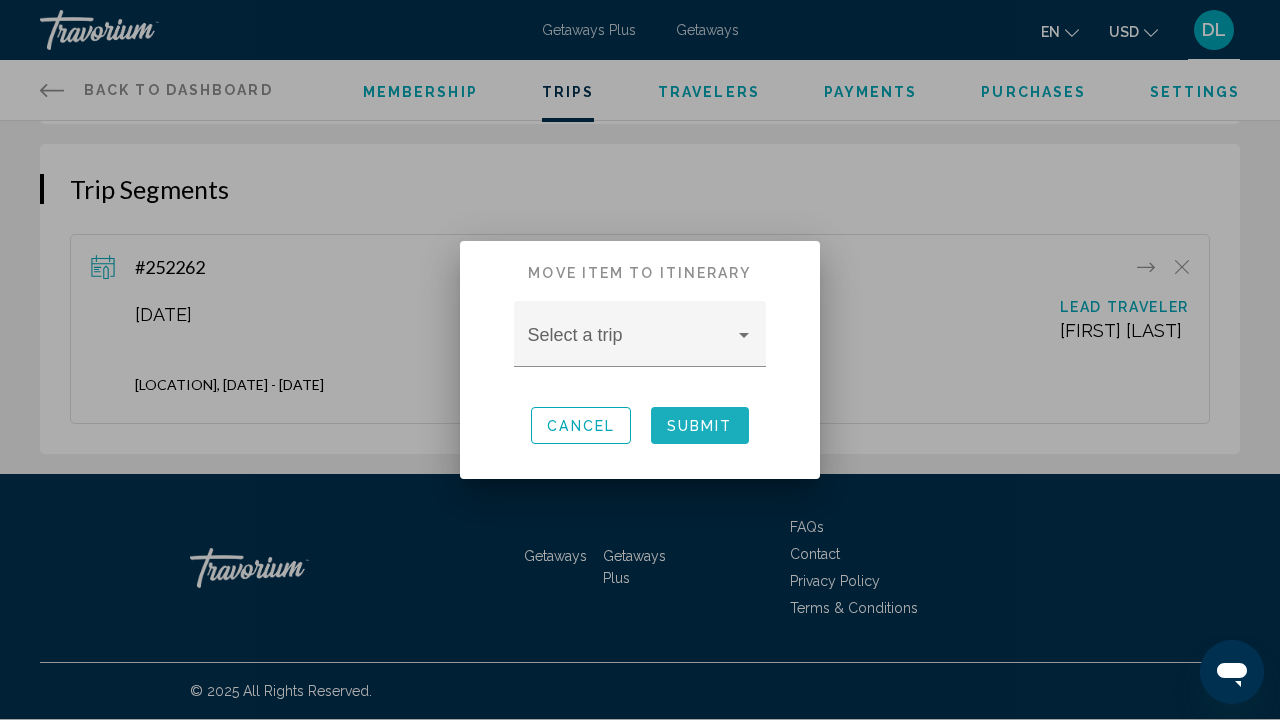 click on "Submit" at bounding box center (700, 426) 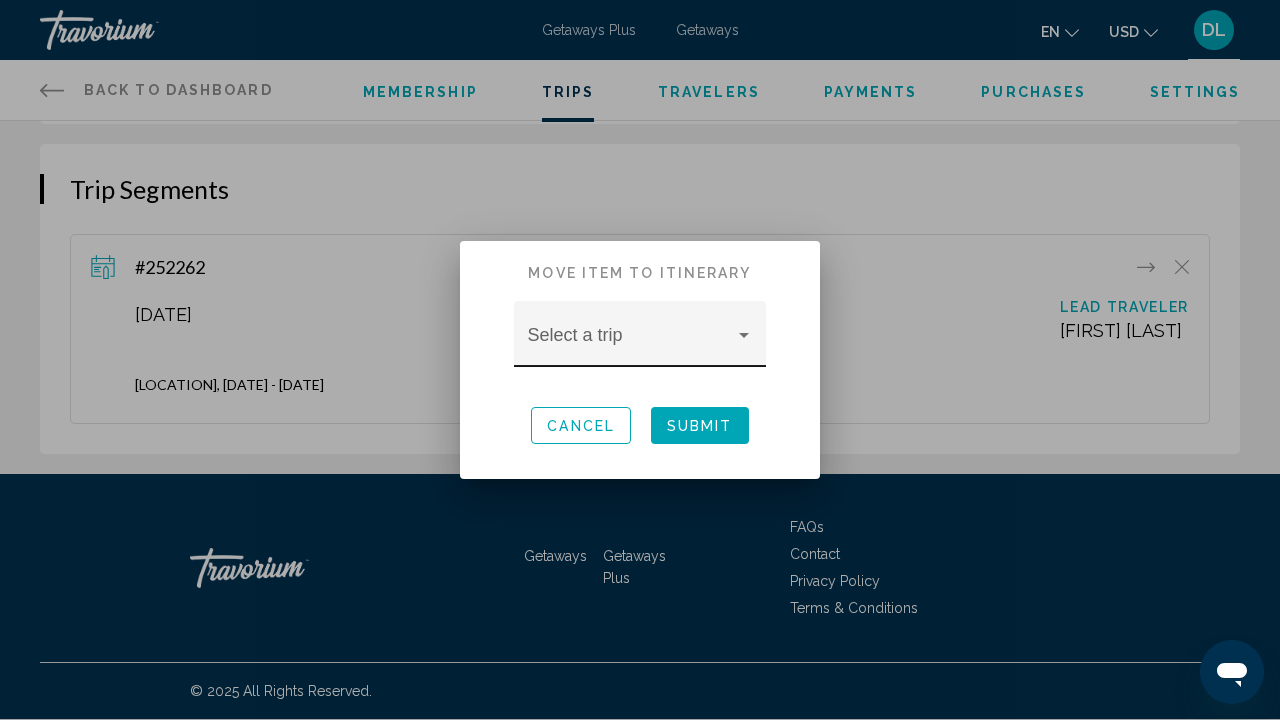 click on "Select a trip" at bounding box center (640, 340) 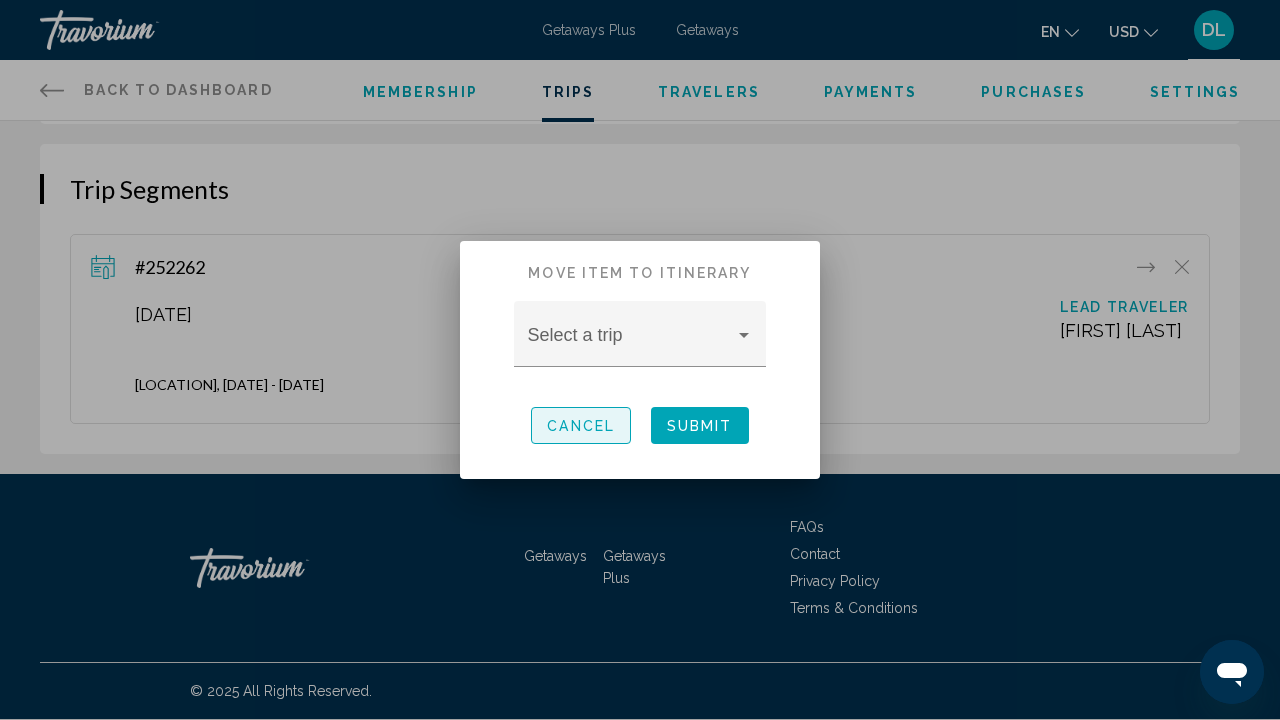 click on "Cancel" at bounding box center (581, 425) 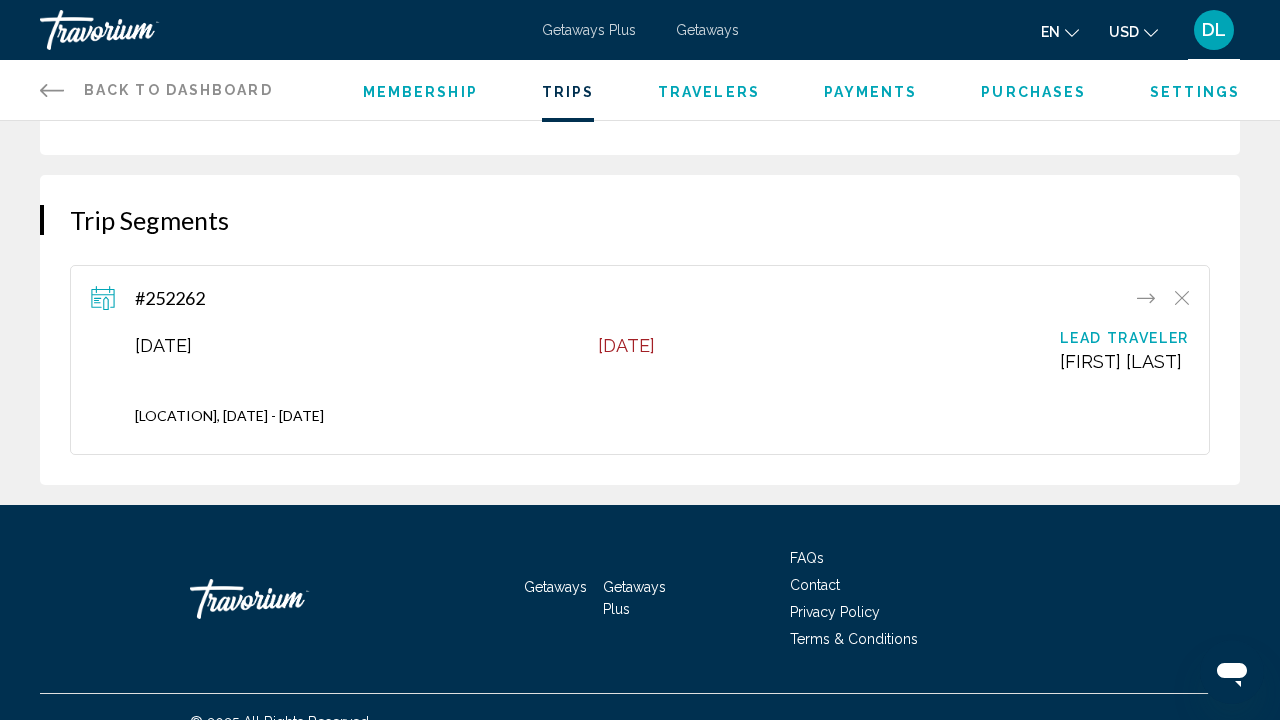 scroll, scrollTop: 192, scrollLeft: 0, axis: vertical 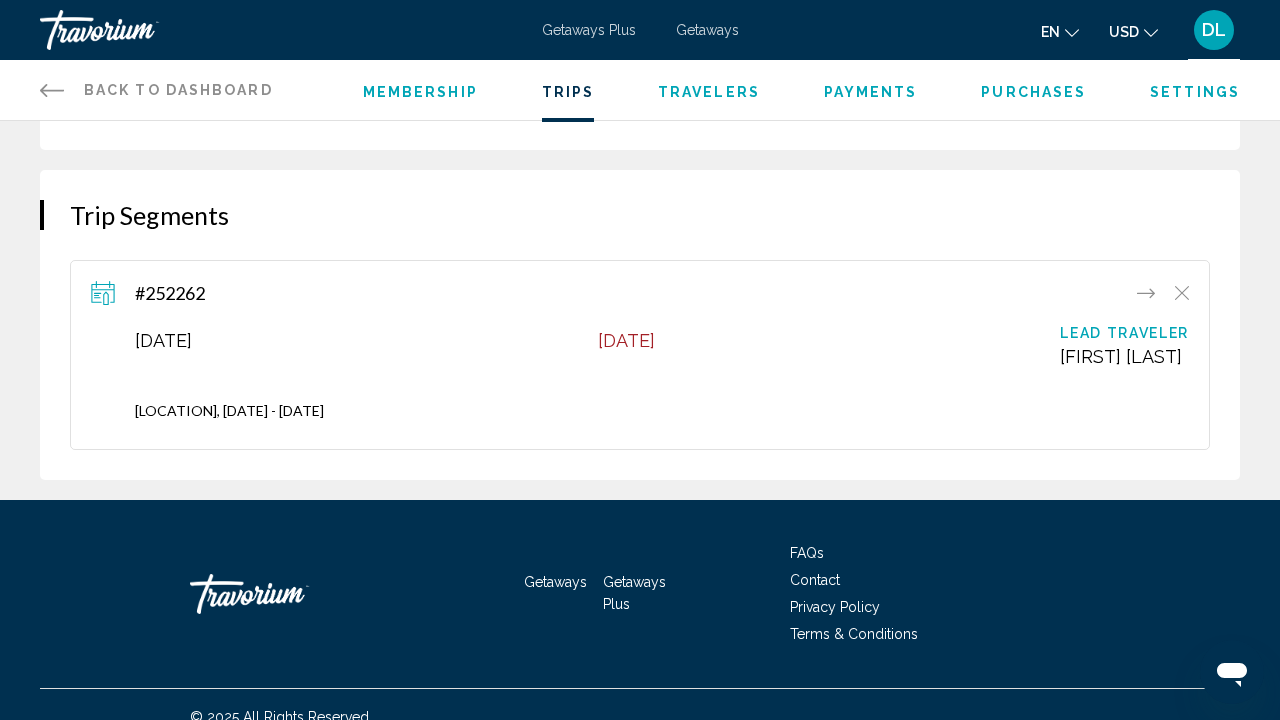 click on "#252262
August 16, 2025 August 23, 2025 Lead Traveler DAVID Little Hollywood Beach Tower, 08/16/2025 - 08/23/2025" at bounding box center (640, 355) 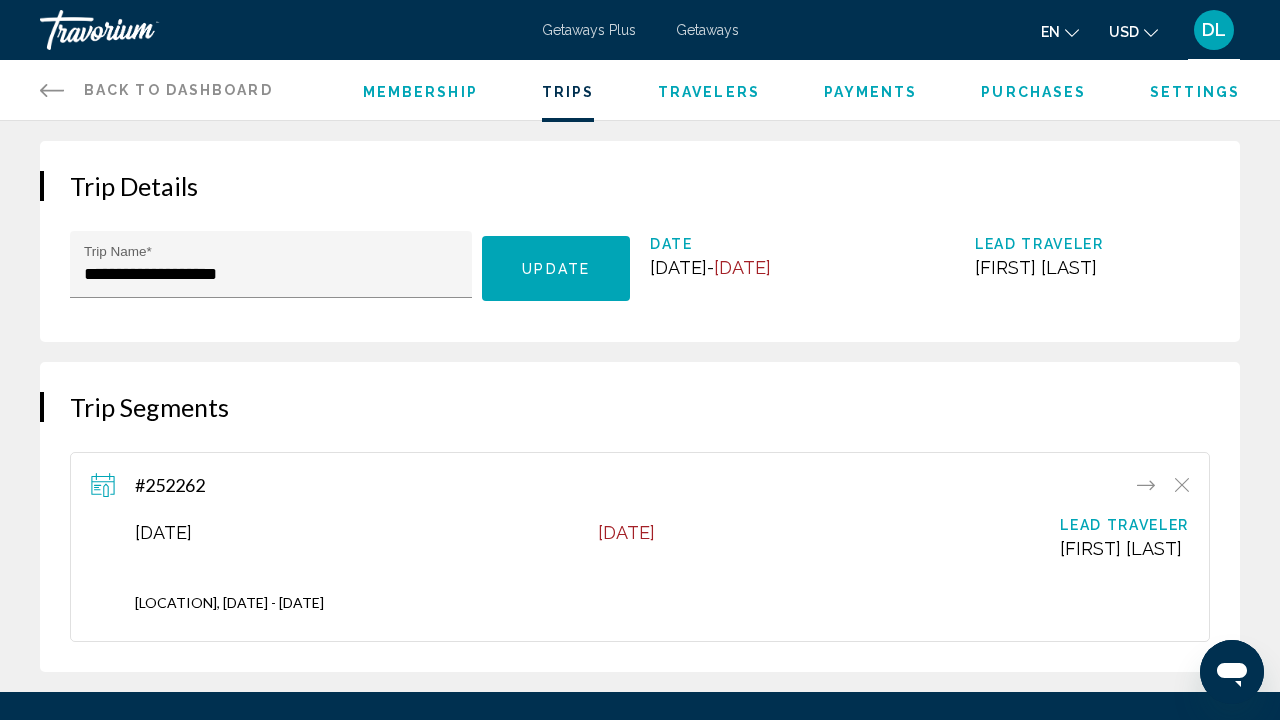 scroll, scrollTop: 0, scrollLeft: 0, axis: both 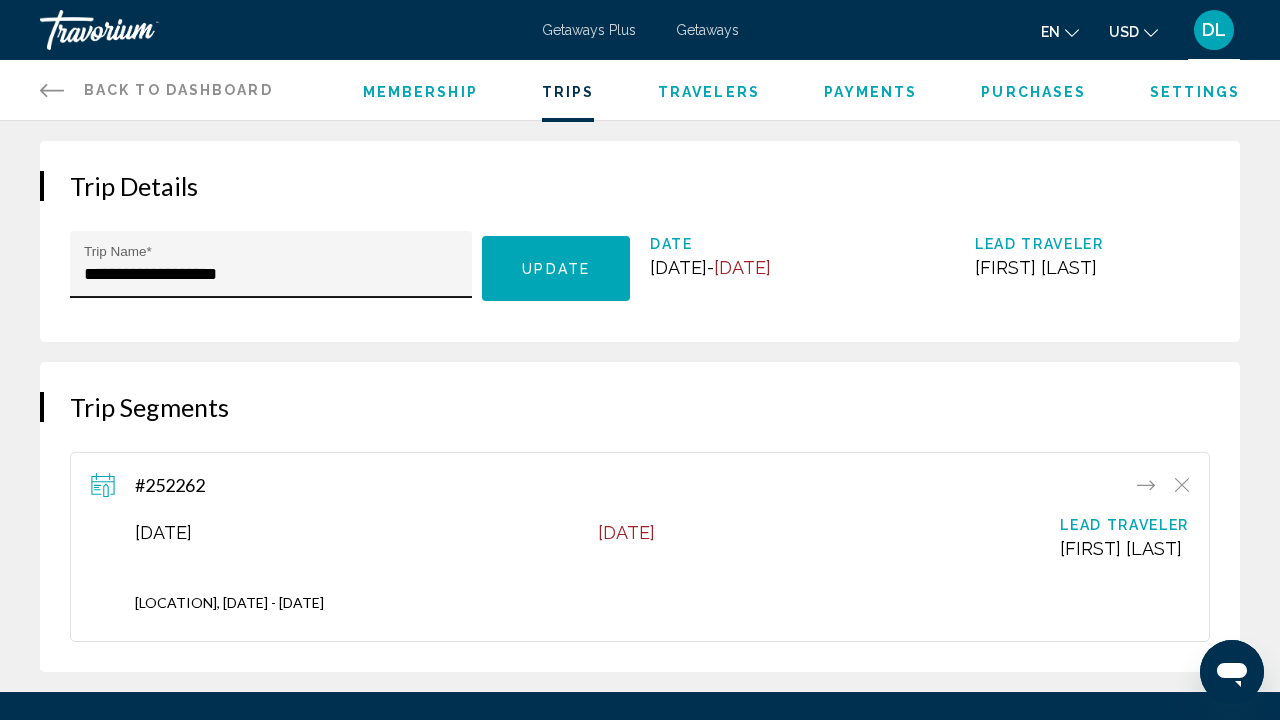click on "**********" at bounding box center [271, 274] 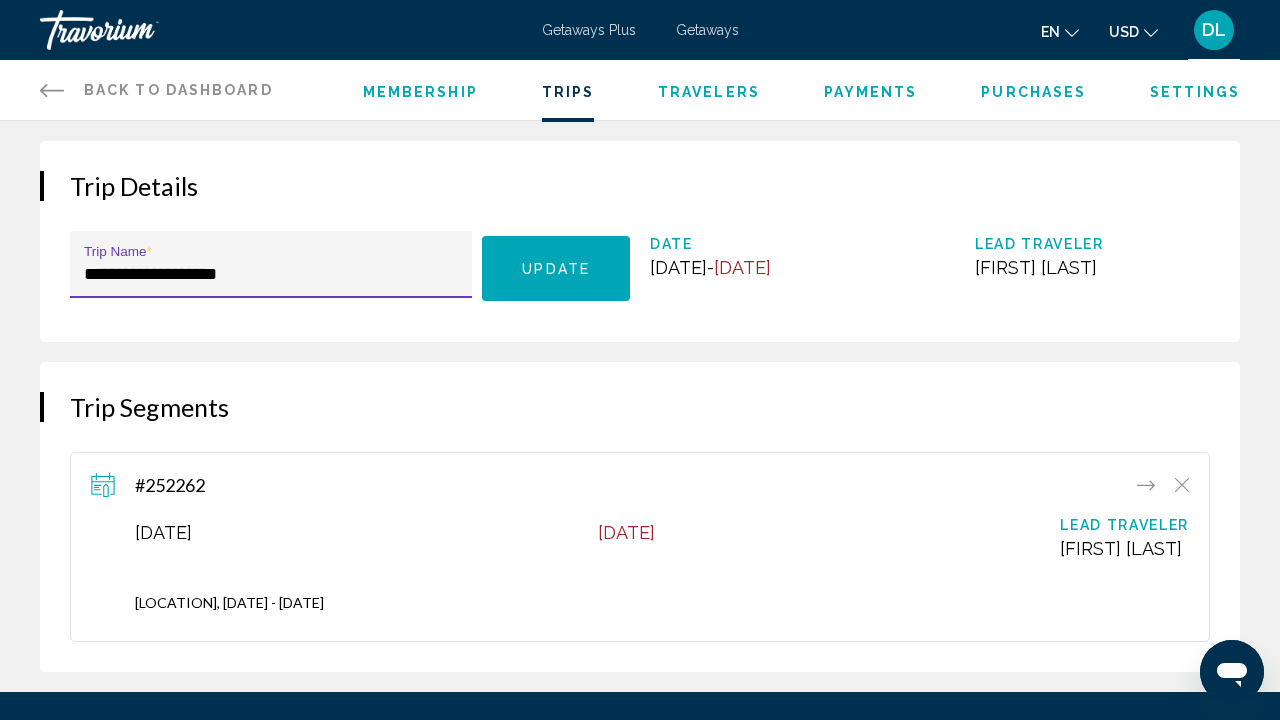 click on "Update" at bounding box center (556, 268) 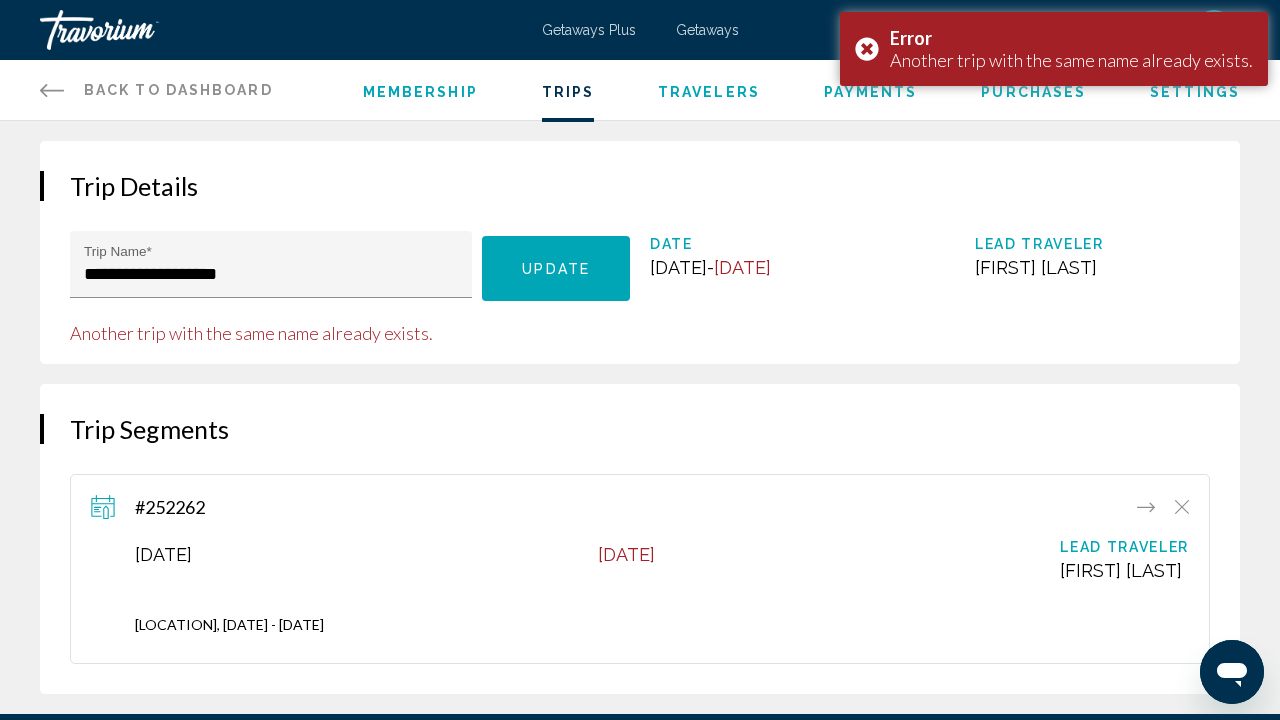 click on "Purchases" at bounding box center [1033, 92] 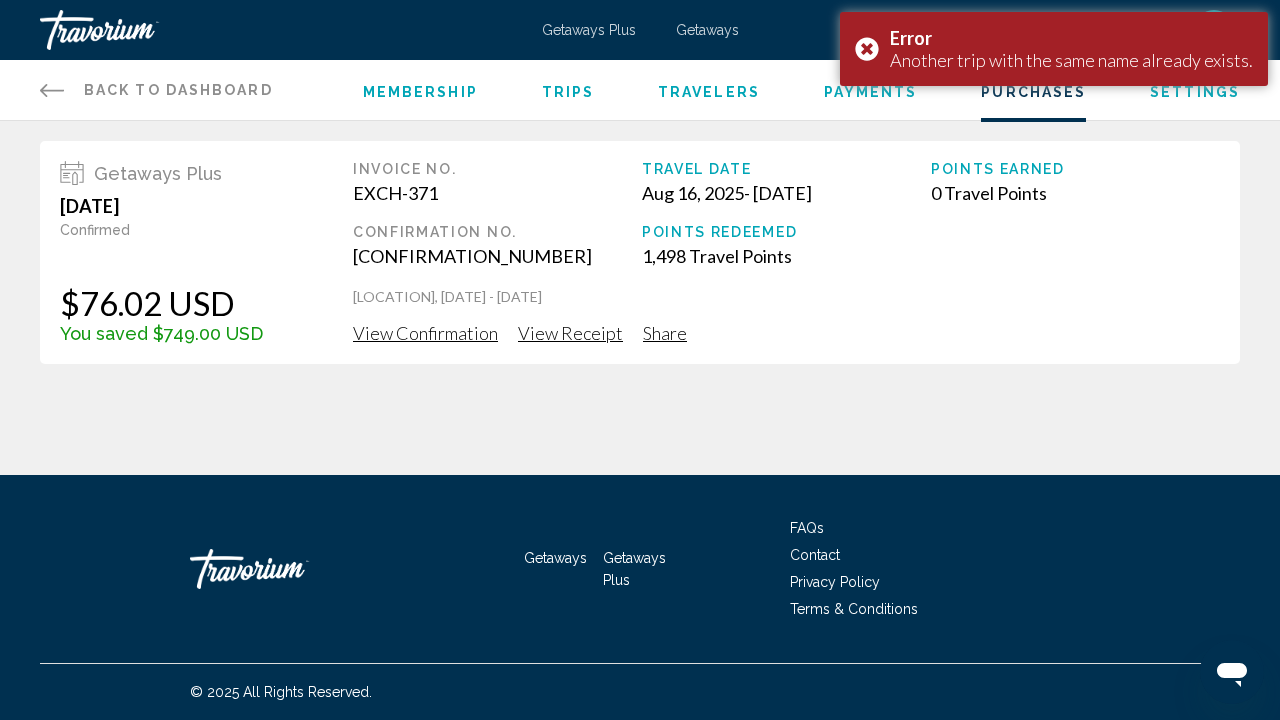 click on "Getaways Plus June 6, 2025 Confirmed  $76.02 USD  You saved $749.00 USD Invoice No. EXCH-371 Confirmation No.  EVRL0003438615001  Travel Date  Aug 16, 2025  - Aug 23, 2025 Points Redeemed 1,498  Travel Points Points Earned 0  Travel Points Hollywood Beach Tower, 08/16/2025 - 08/23/2025 View Confirmation View Receipt Share" at bounding box center (640, 252) 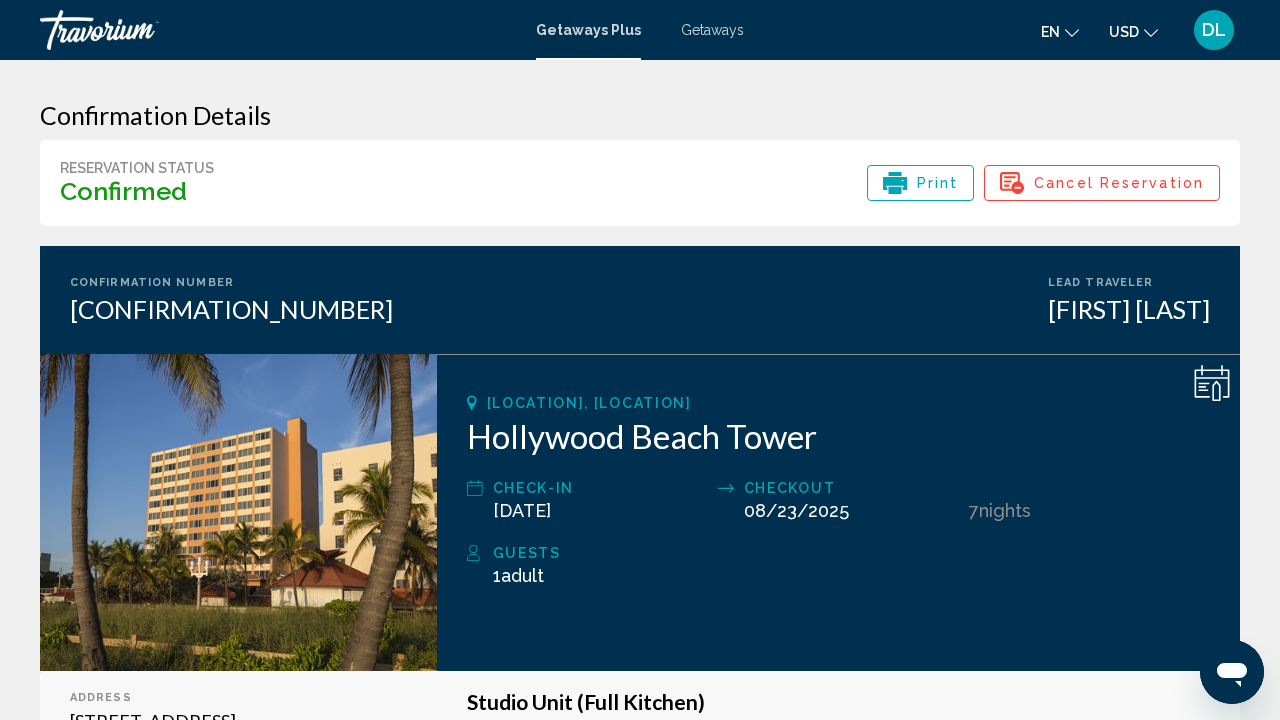 scroll, scrollTop: 0, scrollLeft: 0, axis: both 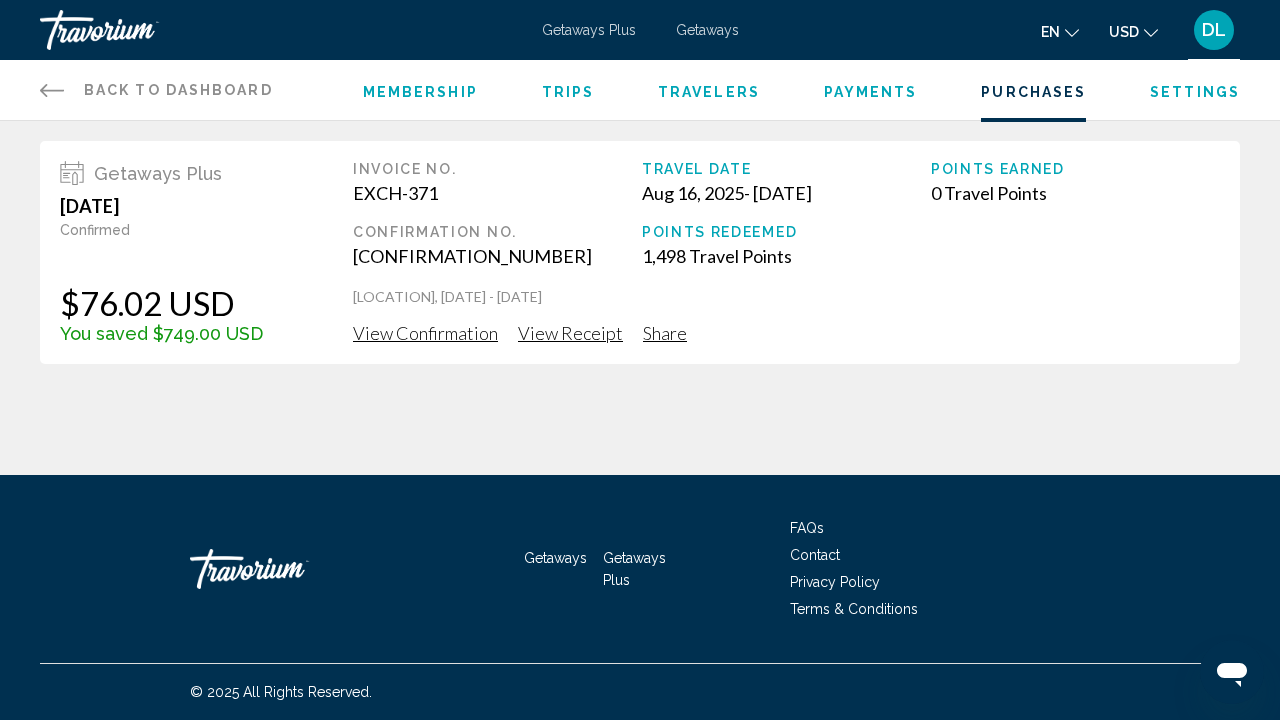 click on "View Receipt" at bounding box center (570, 333) 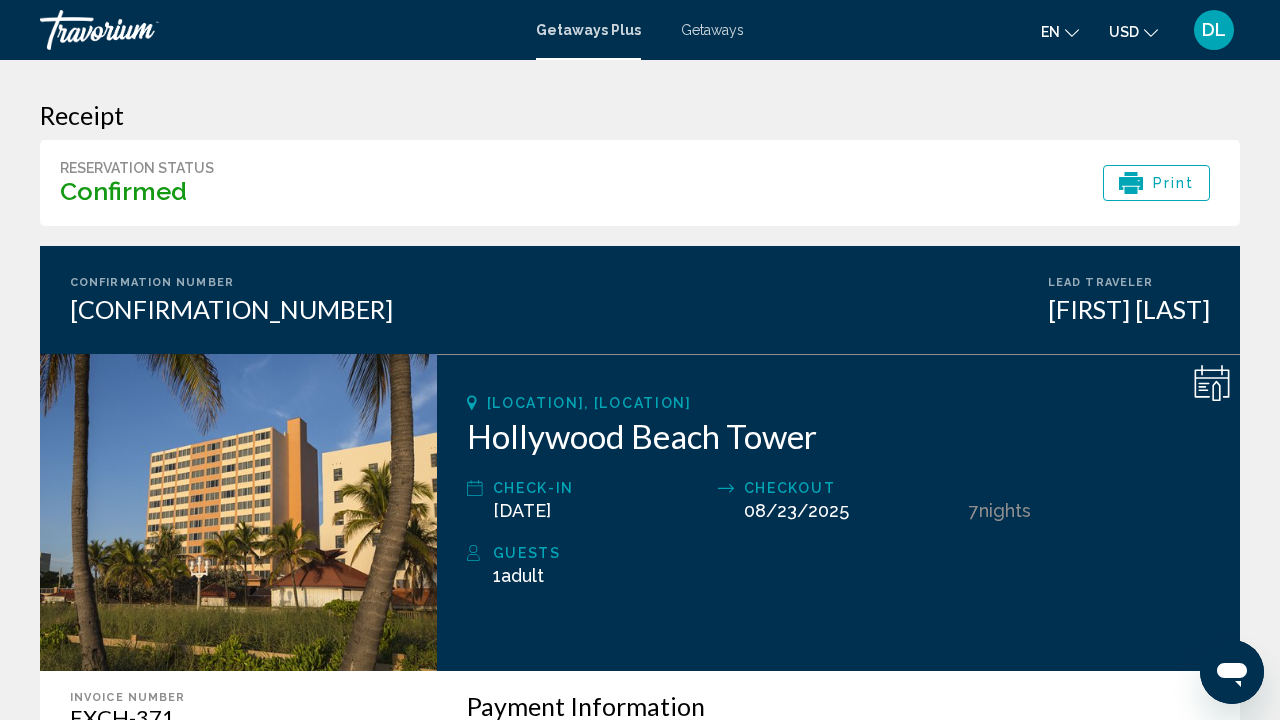 scroll, scrollTop: 0, scrollLeft: 0, axis: both 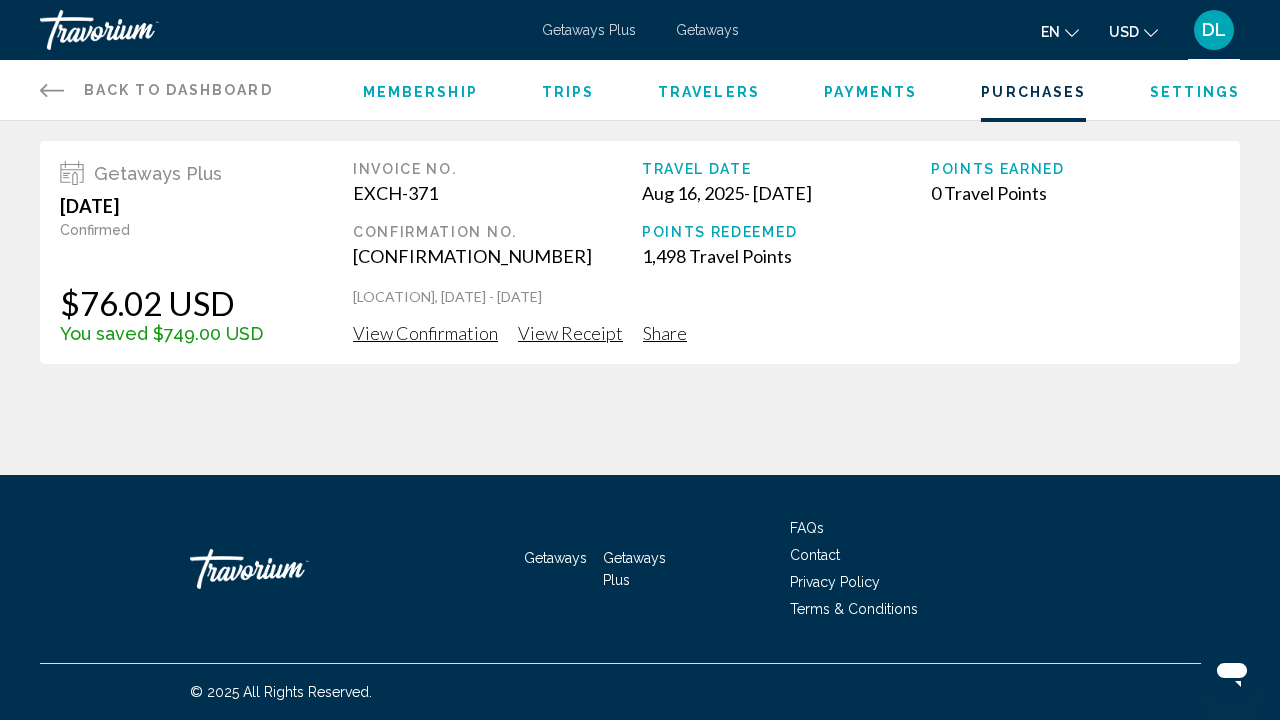 click on "View Confirmation" at bounding box center [425, 333] 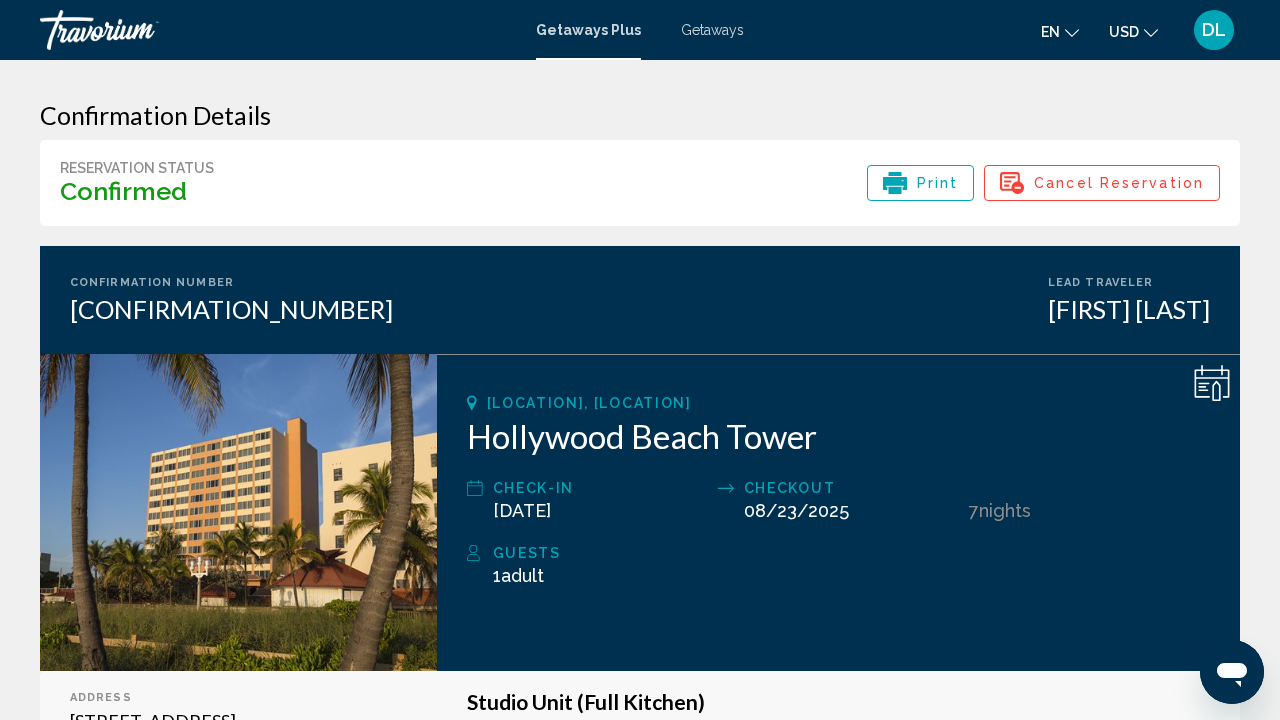 scroll, scrollTop: 0, scrollLeft: 0, axis: both 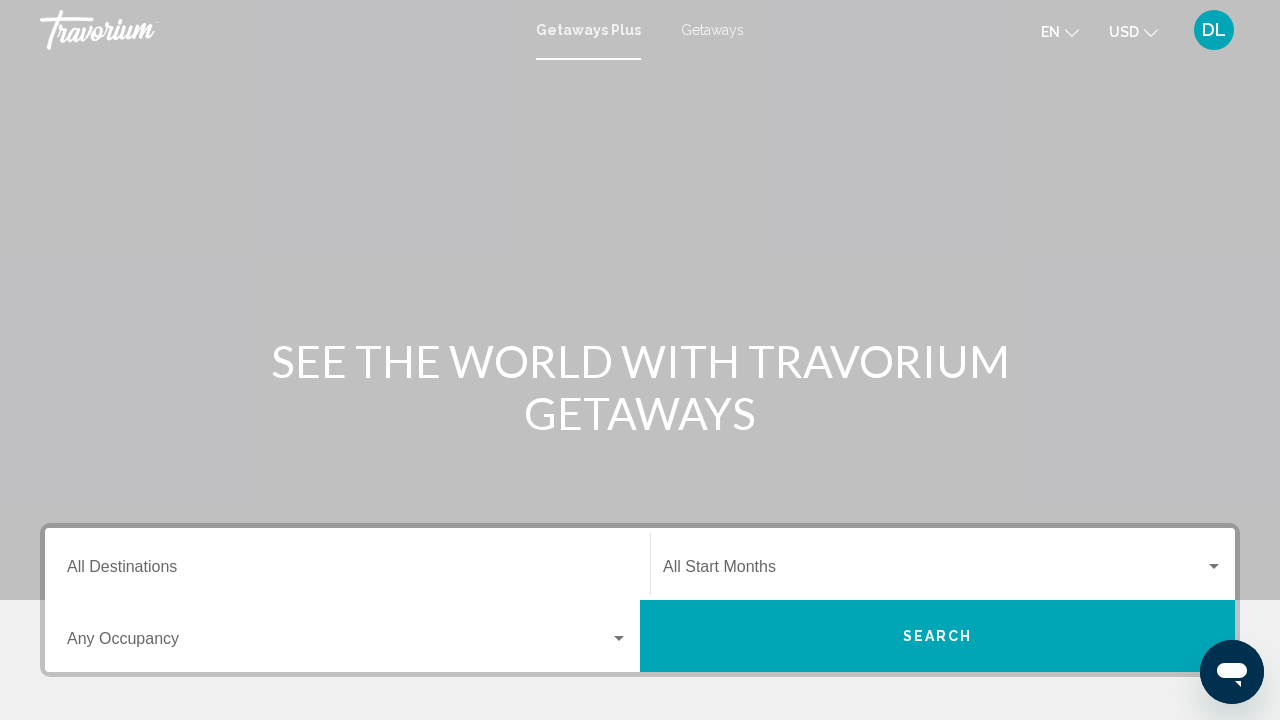 click on "DL" at bounding box center (1214, 30) 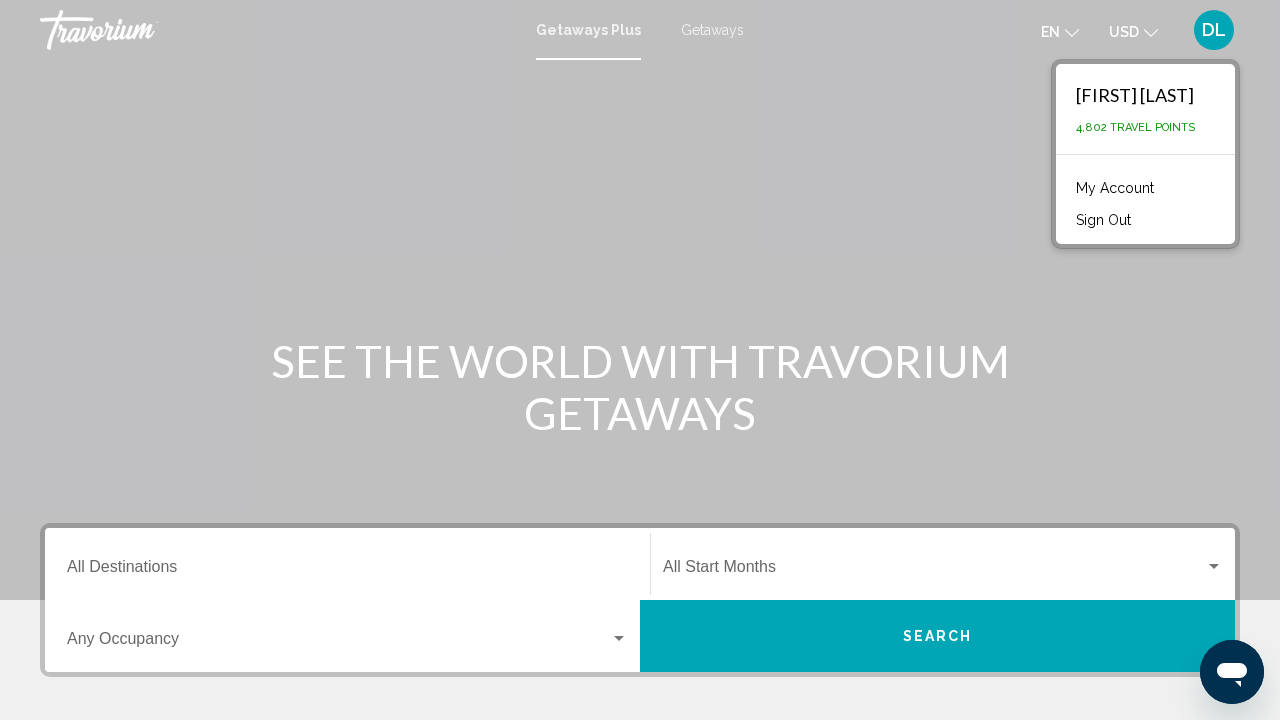 click on "My Account" at bounding box center [1115, 188] 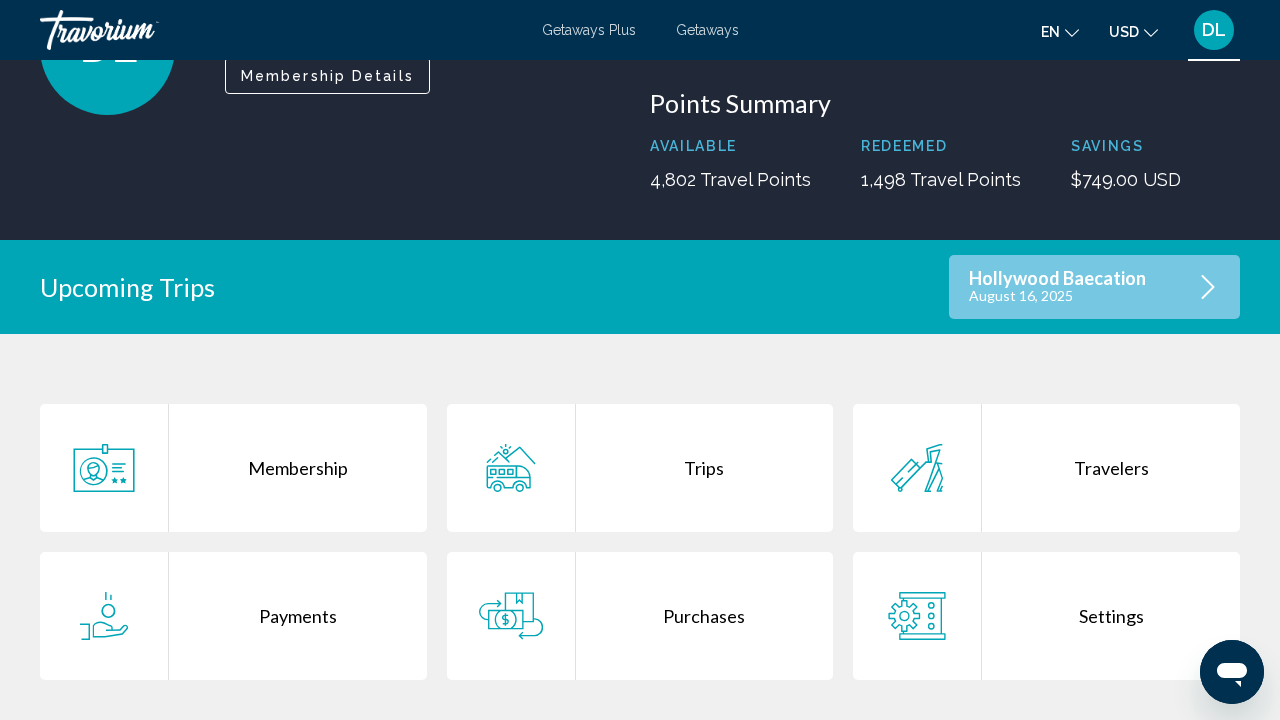 scroll, scrollTop: 210, scrollLeft: 0, axis: vertical 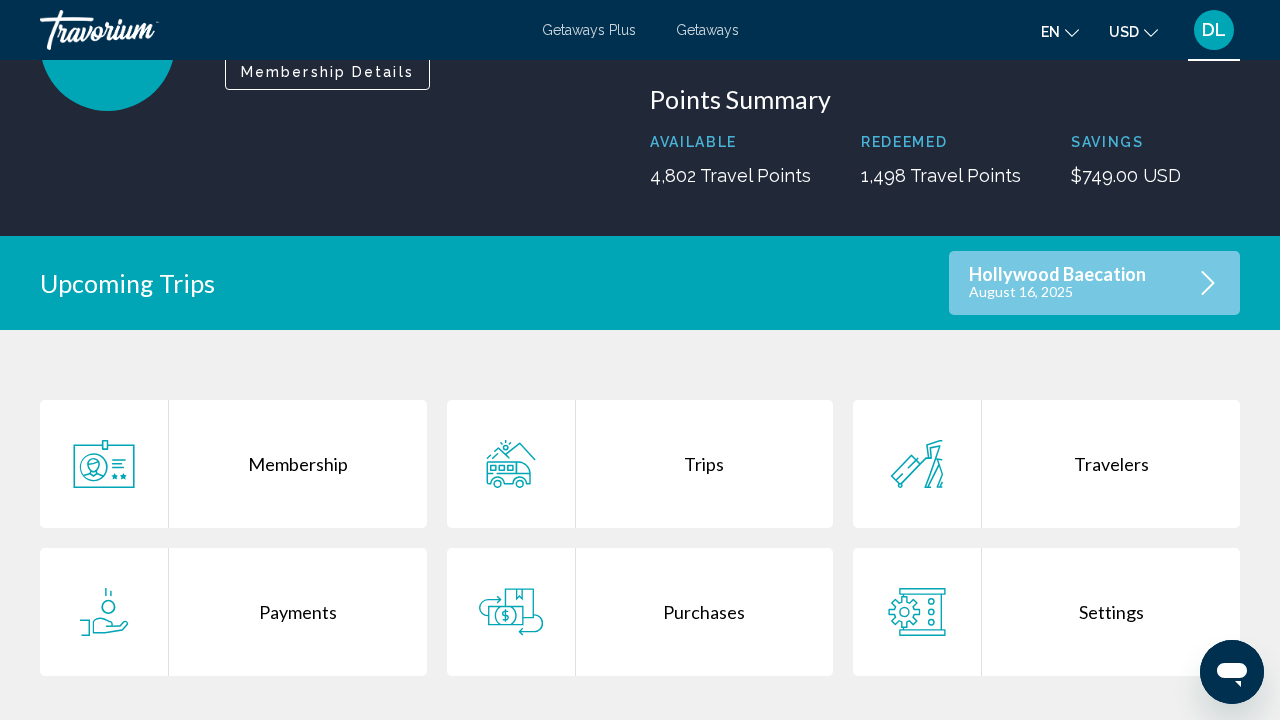 click on "Trips" at bounding box center (705, 464) 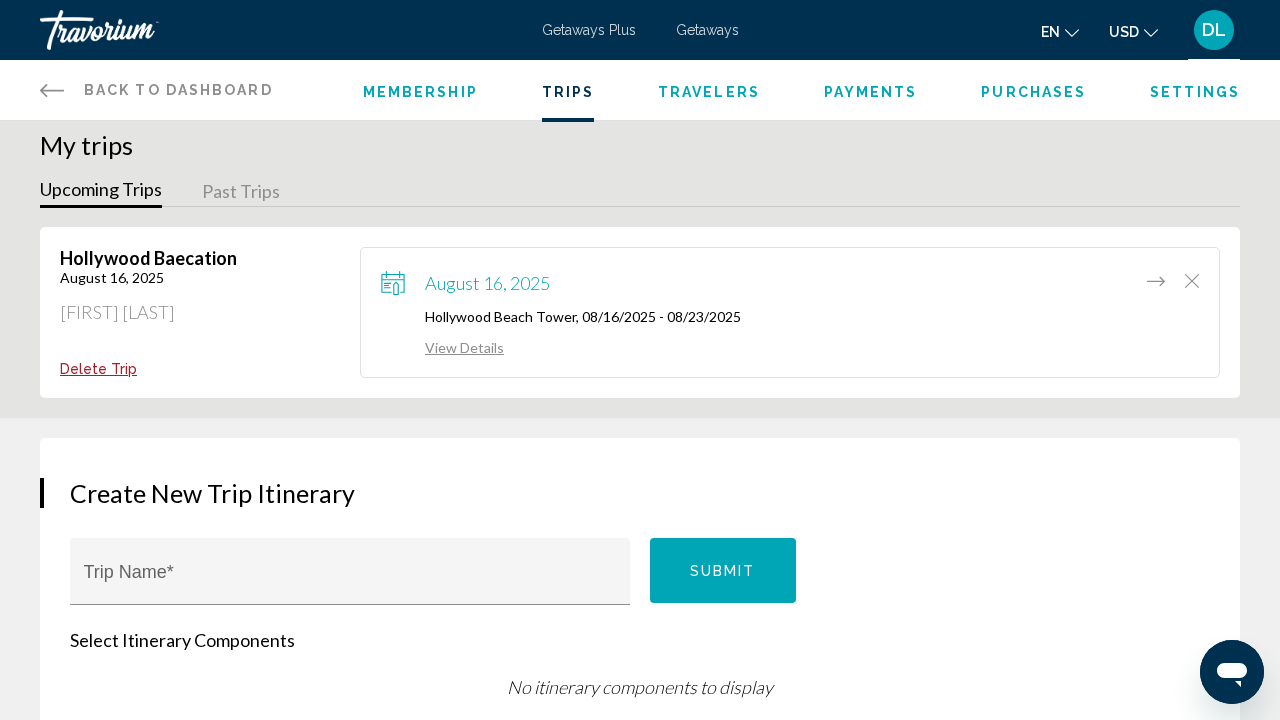 scroll, scrollTop: 11, scrollLeft: 0, axis: vertical 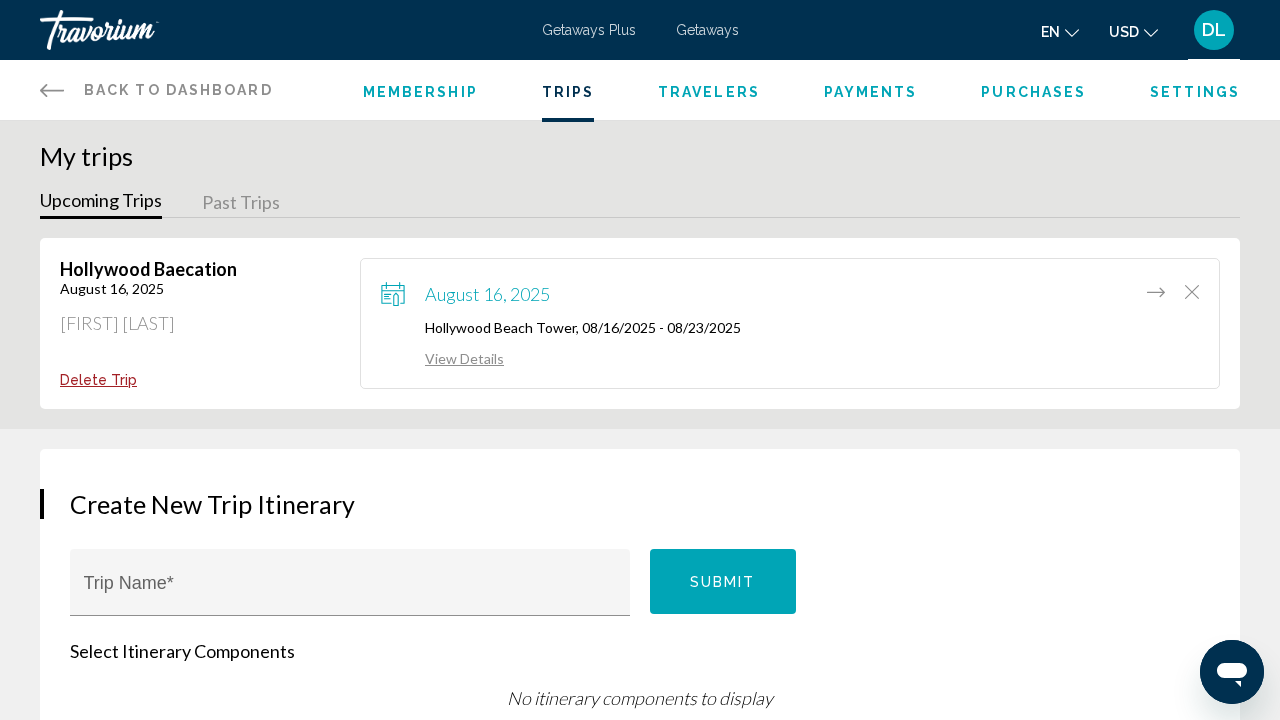 click on "[DATE]" at bounding box center (487, 294) 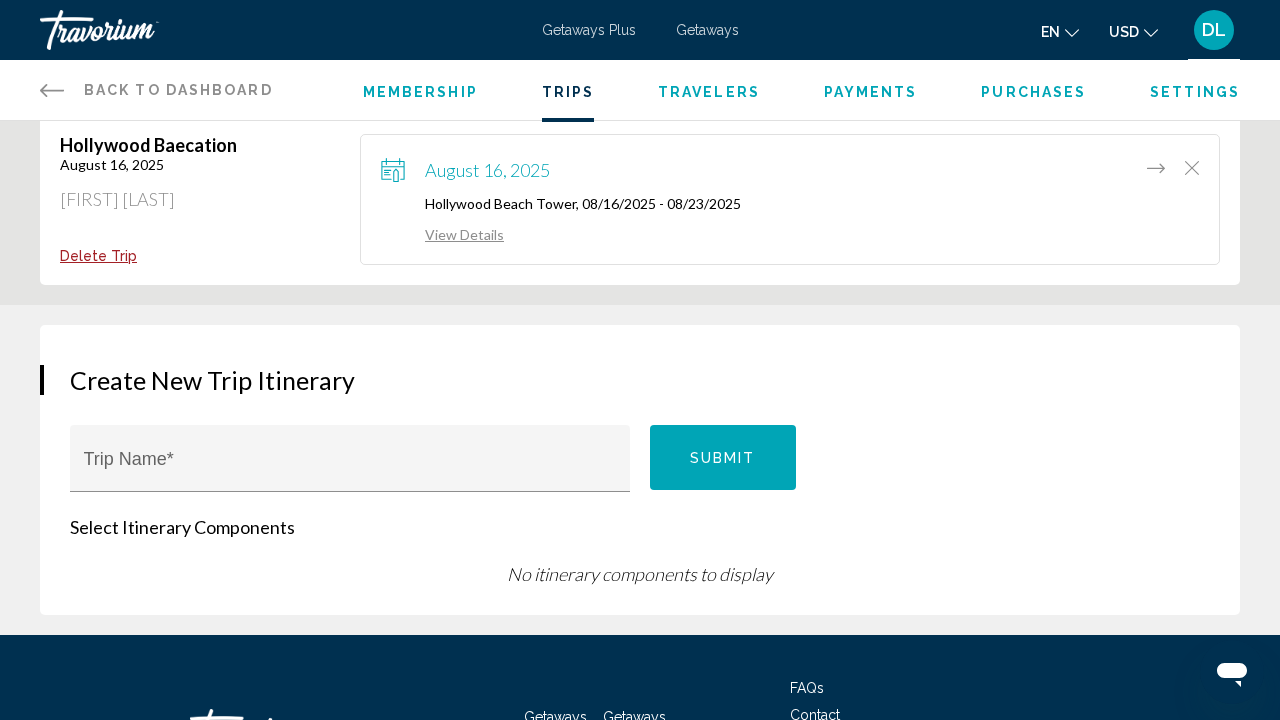 scroll, scrollTop: 97, scrollLeft: 0, axis: vertical 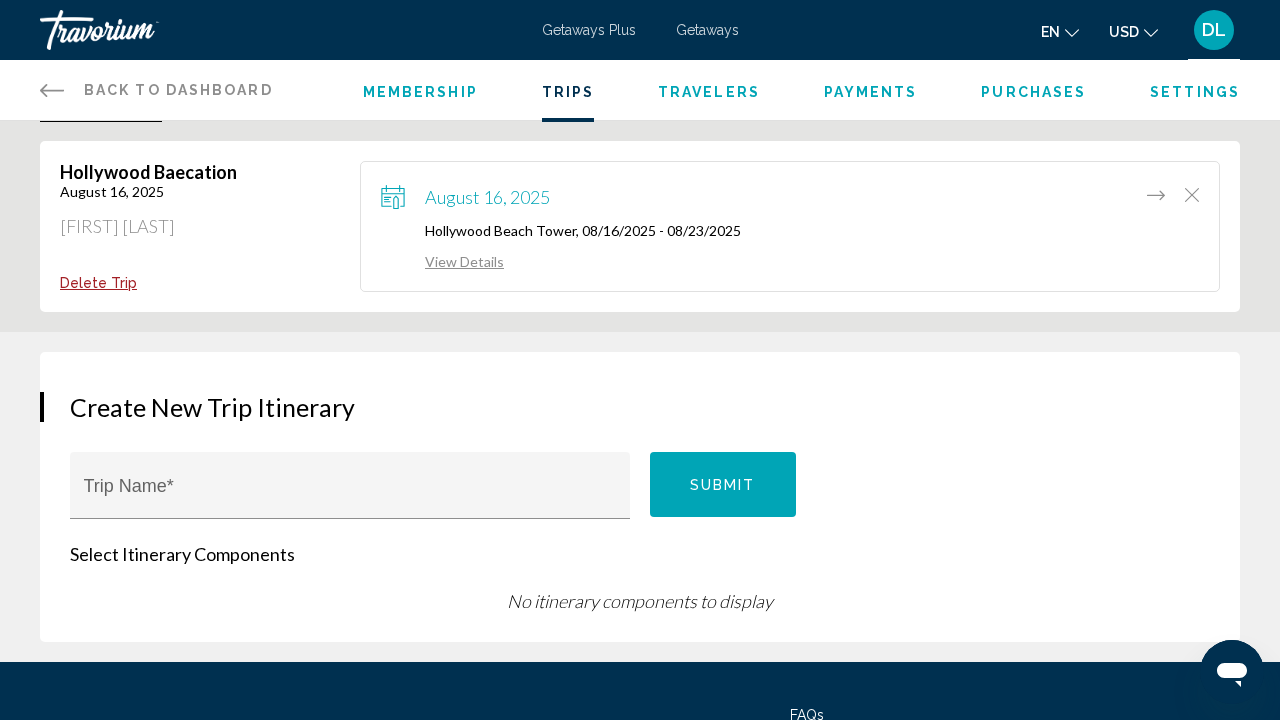 click 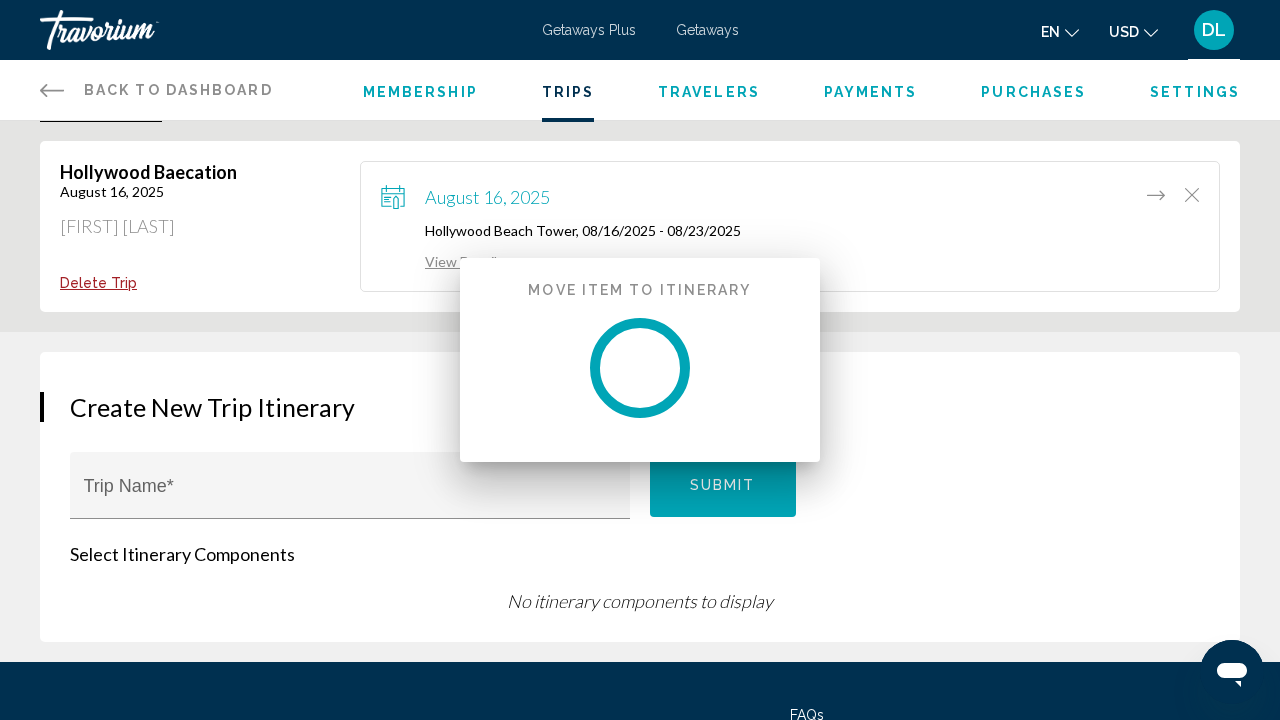 scroll, scrollTop: 0, scrollLeft: 0, axis: both 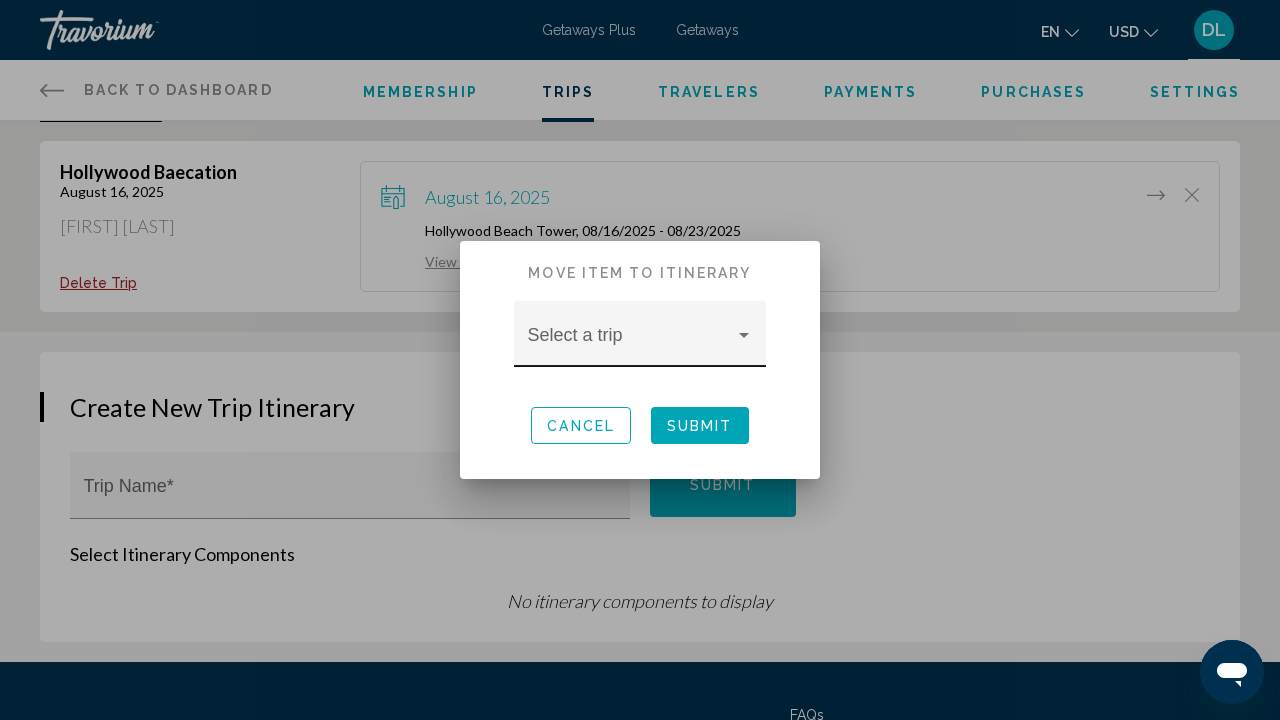click at bounding box center (631, 344) 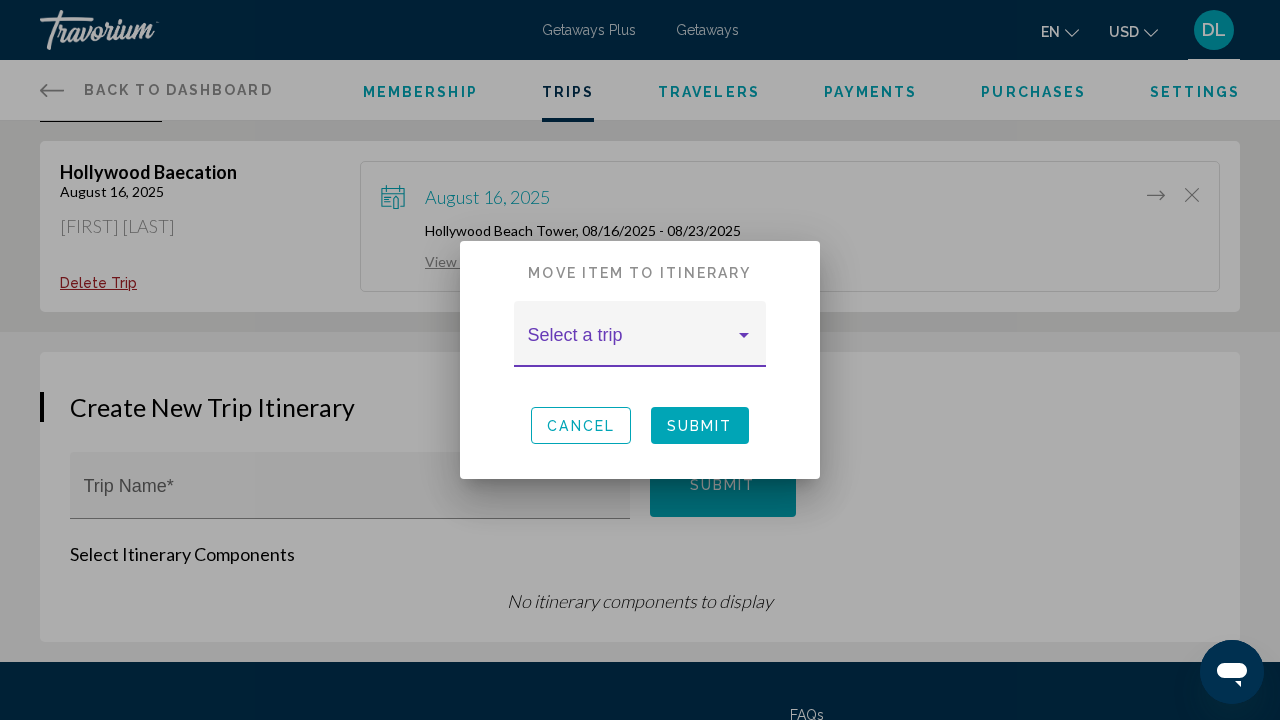 click at bounding box center (744, 336) 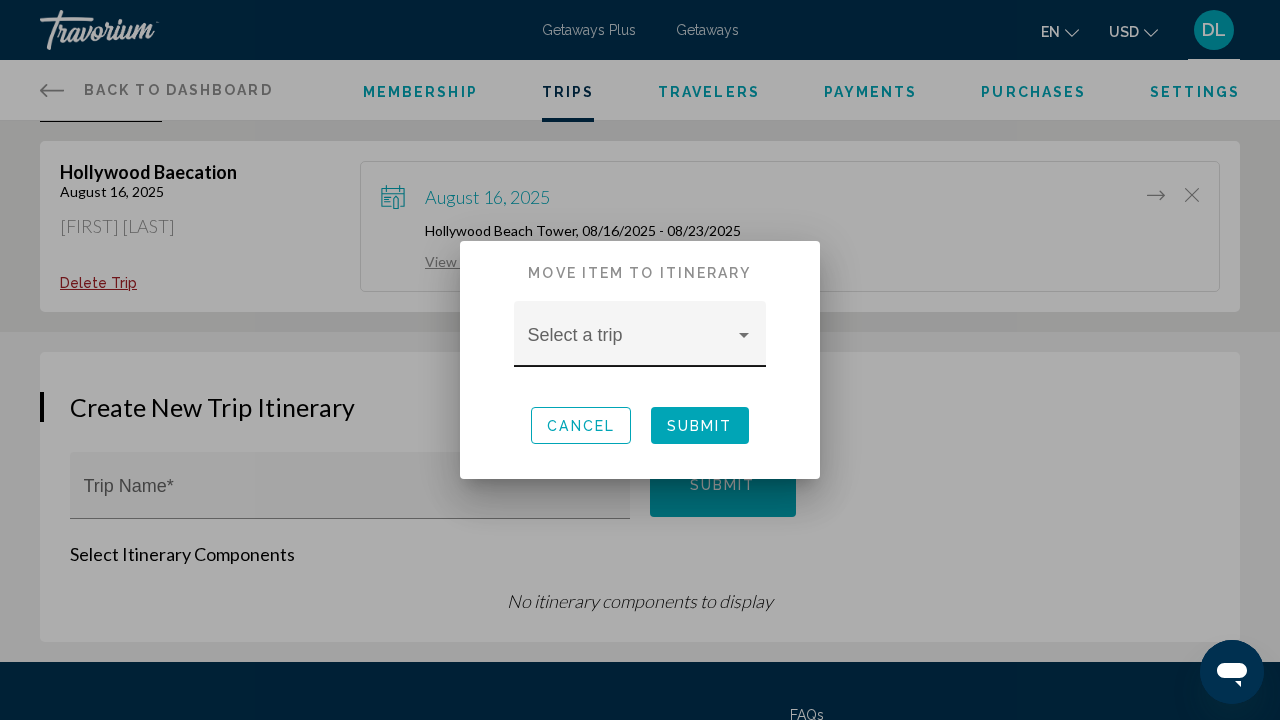 click on "Select a trip" at bounding box center (640, 340) 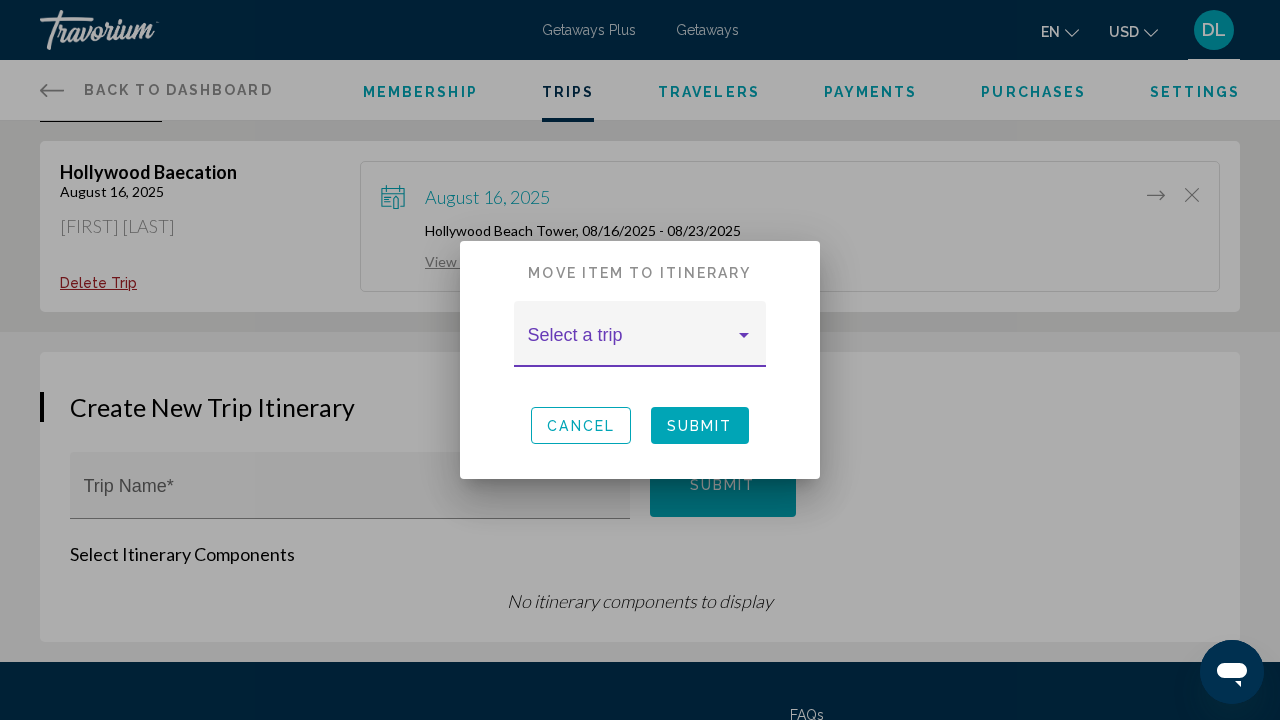 click on "Cancel" at bounding box center [581, 426] 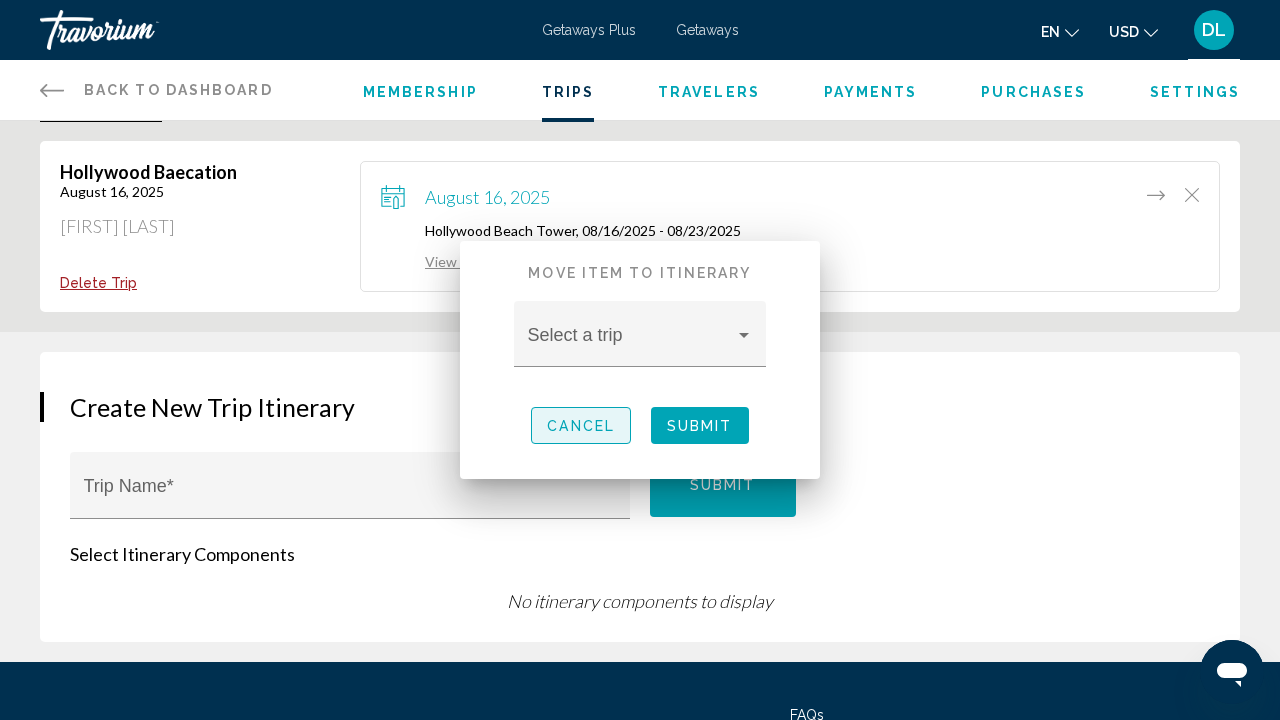 scroll, scrollTop: 97, scrollLeft: 0, axis: vertical 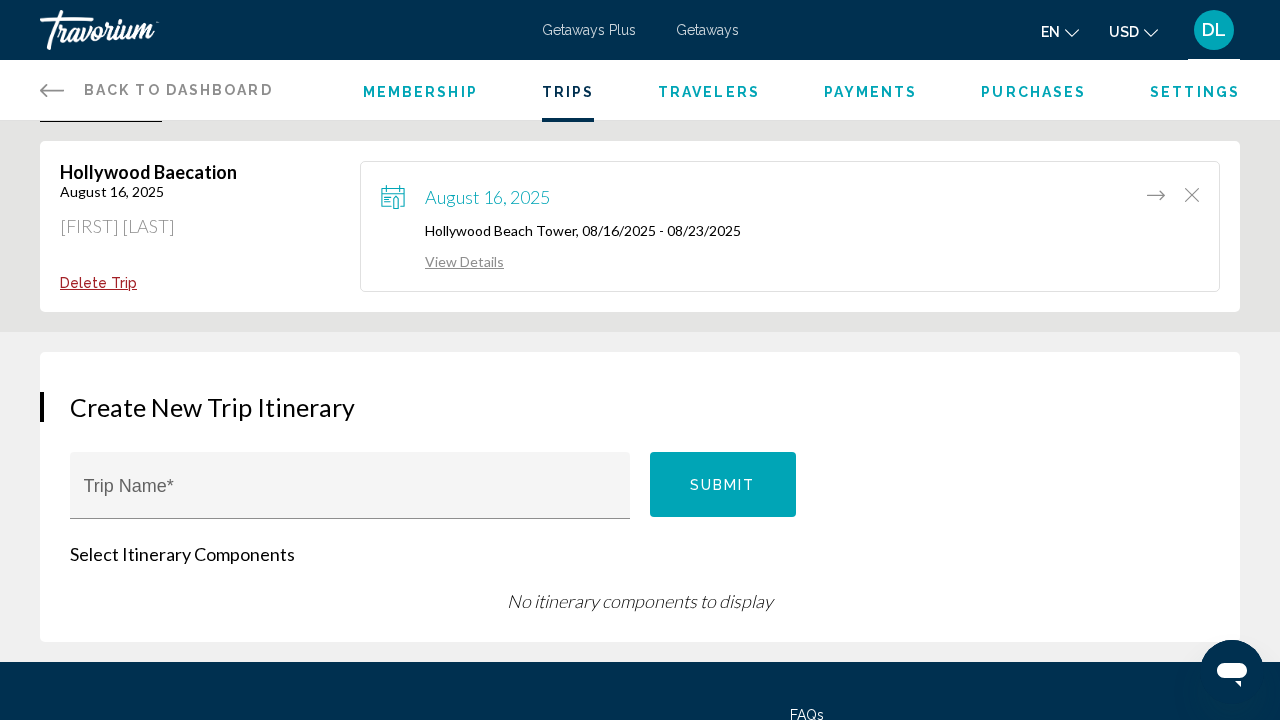 click on "[DATE]" at bounding box center [487, 197] 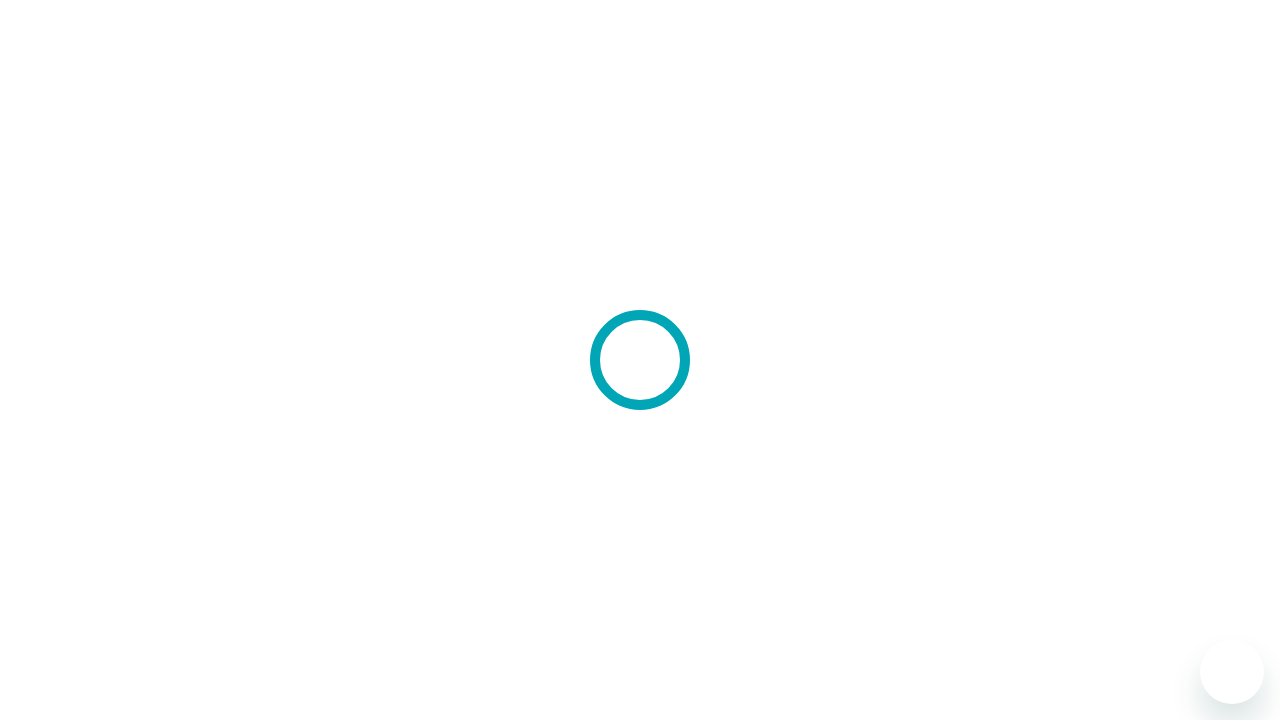 scroll, scrollTop: 0, scrollLeft: 0, axis: both 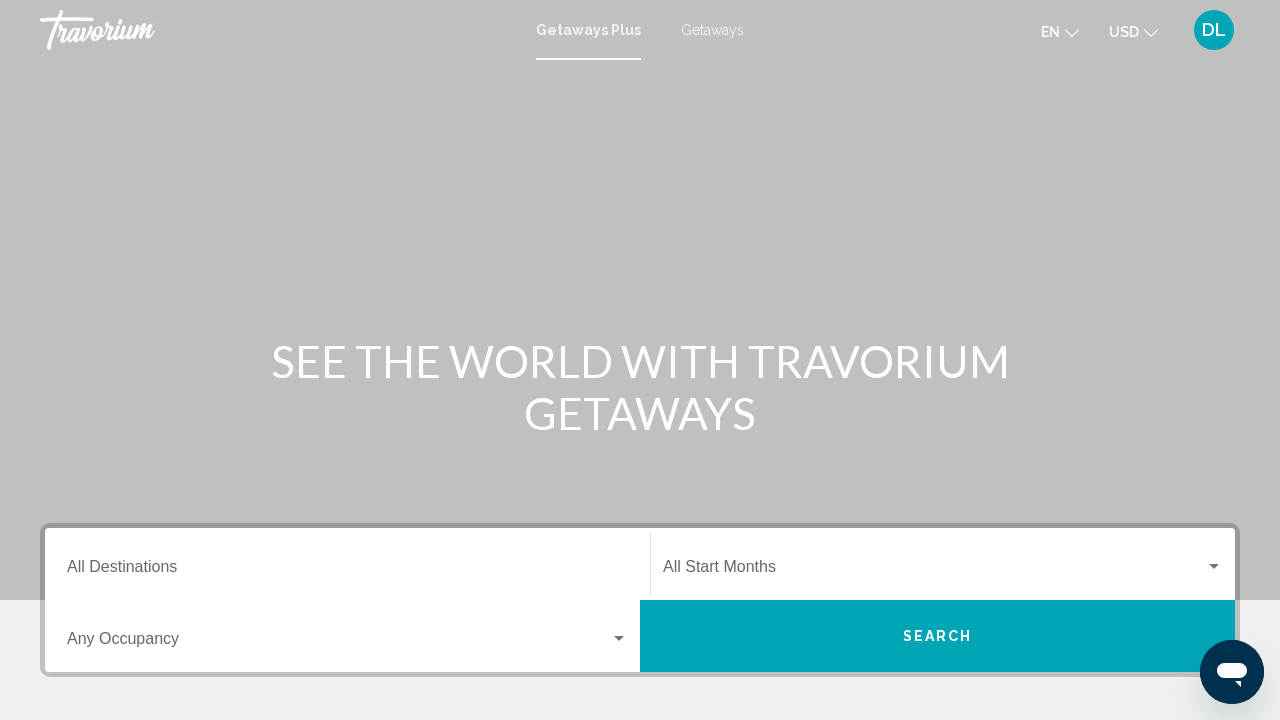 click on "Getaways" at bounding box center (712, 30) 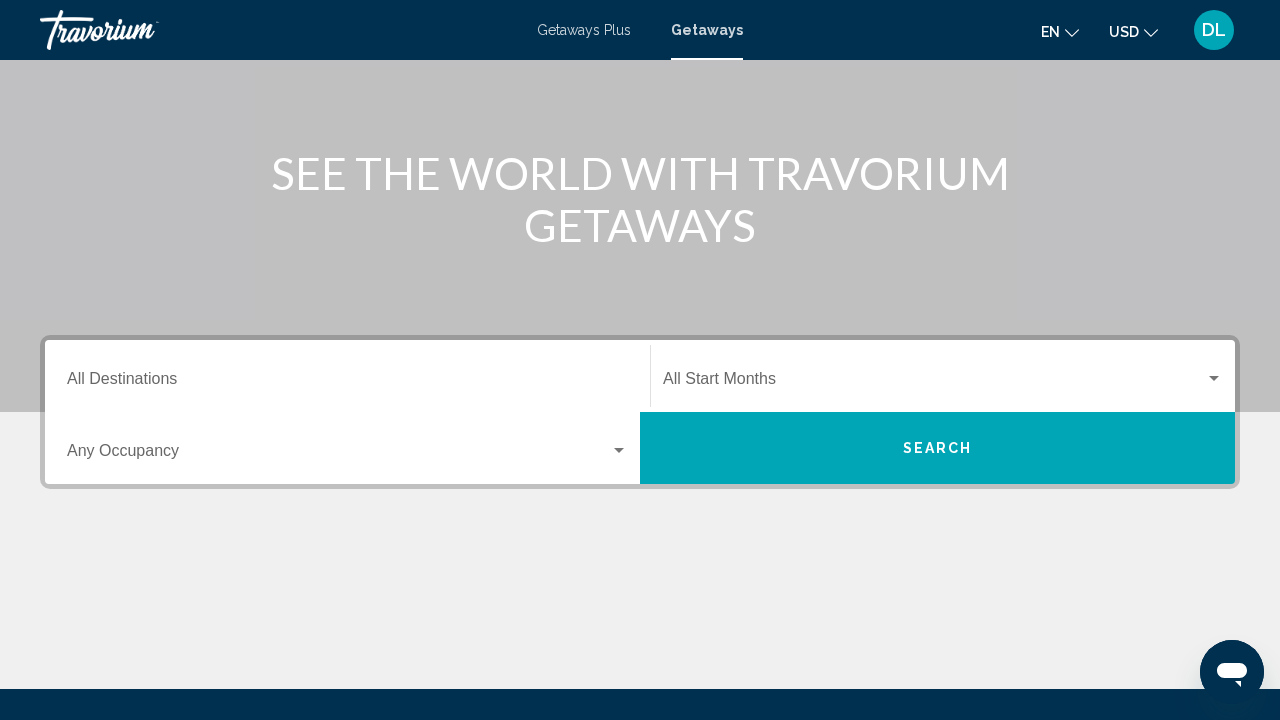 scroll, scrollTop: 197, scrollLeft: 0, axis: vertical 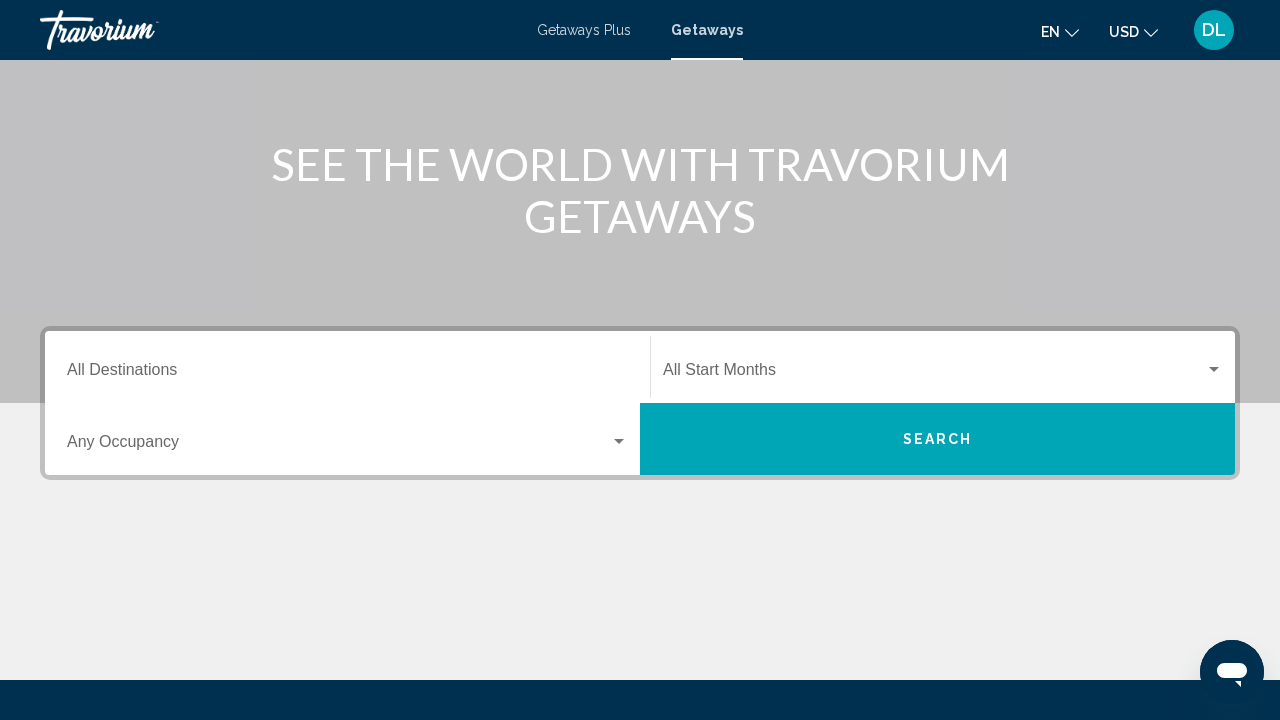 click at bounding box center (934, 374) 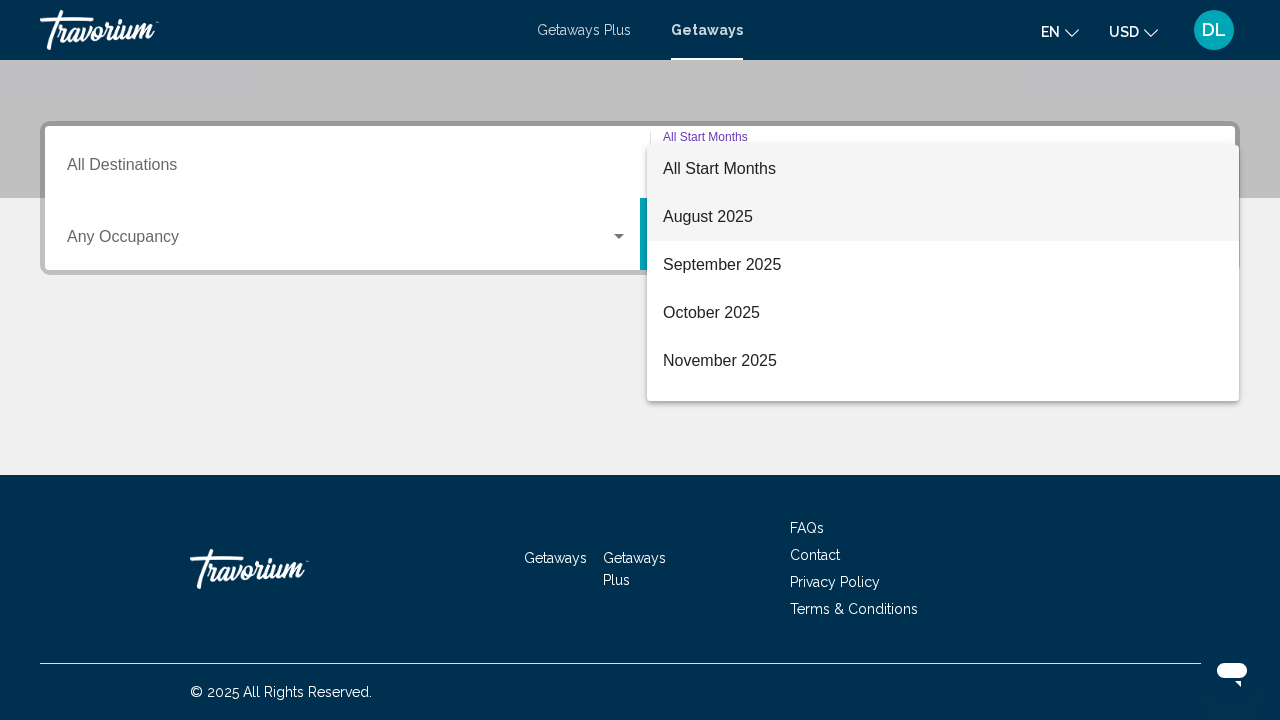 click on "August 2025" at bounding box center [943, 217] 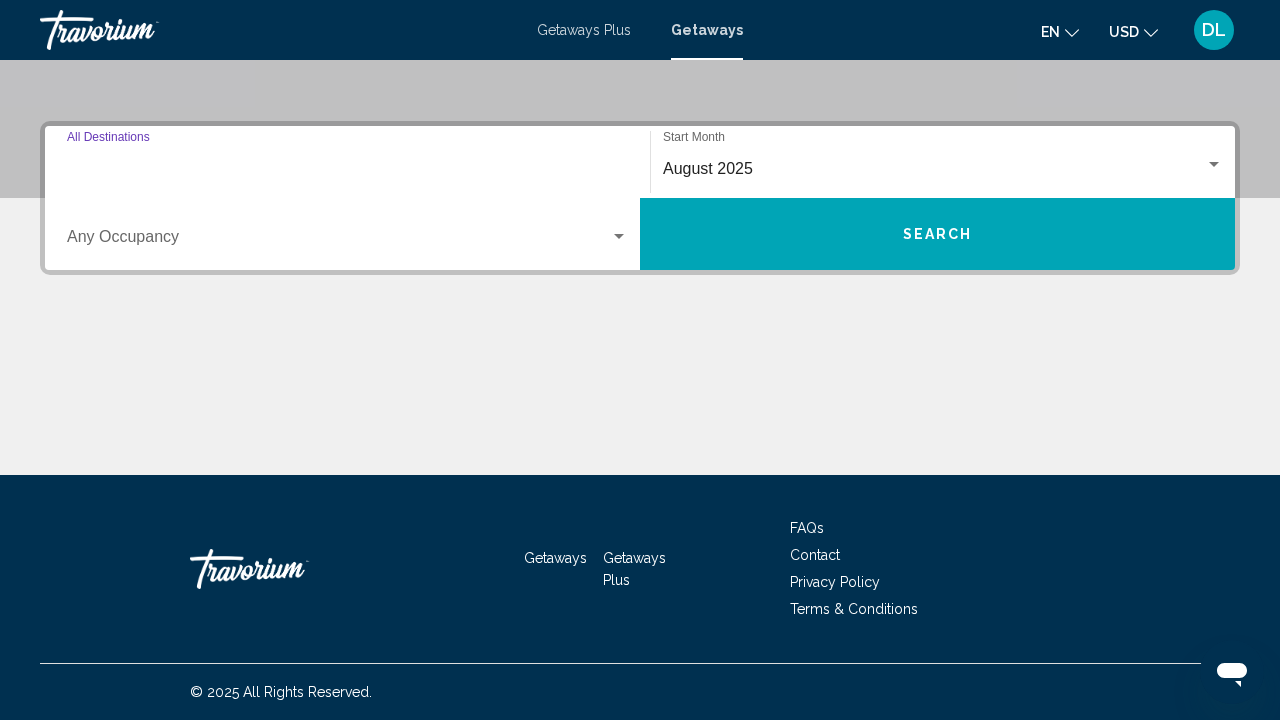 click on "Destination All Destinations" at bounding box center (347, 169) 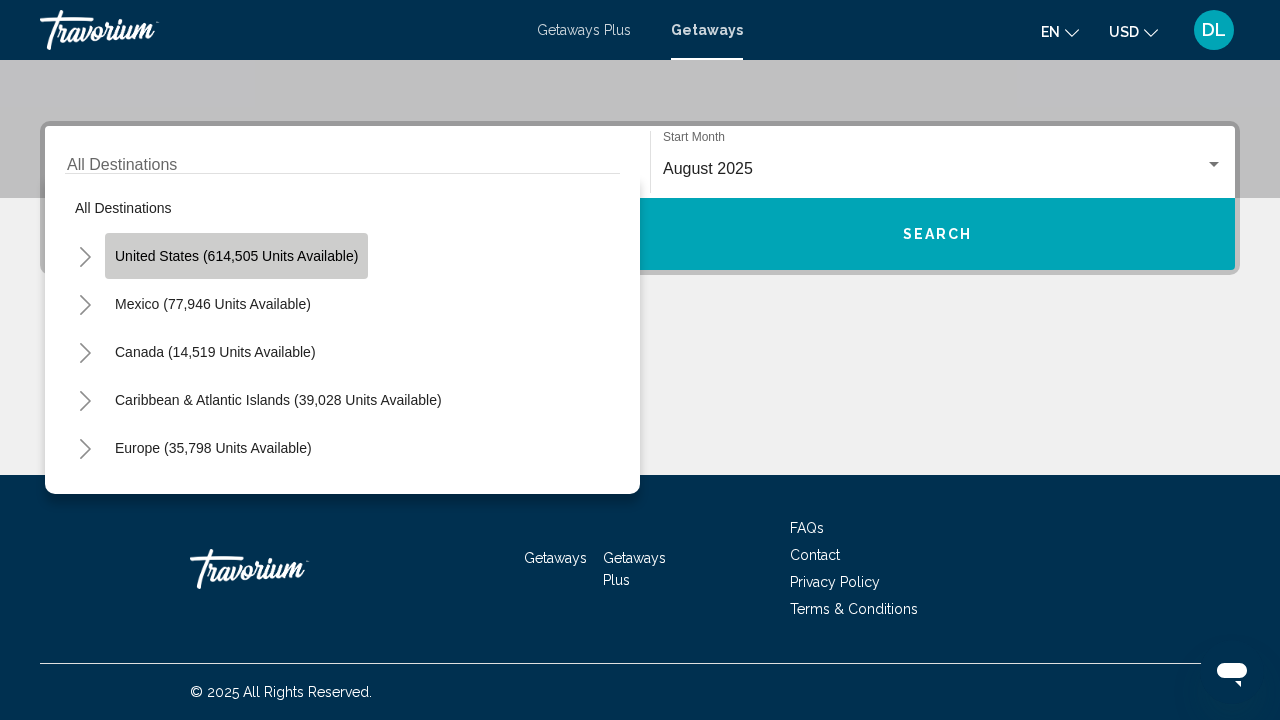 click on "United States (614,505 units available)" at bounding box center [213, 304] 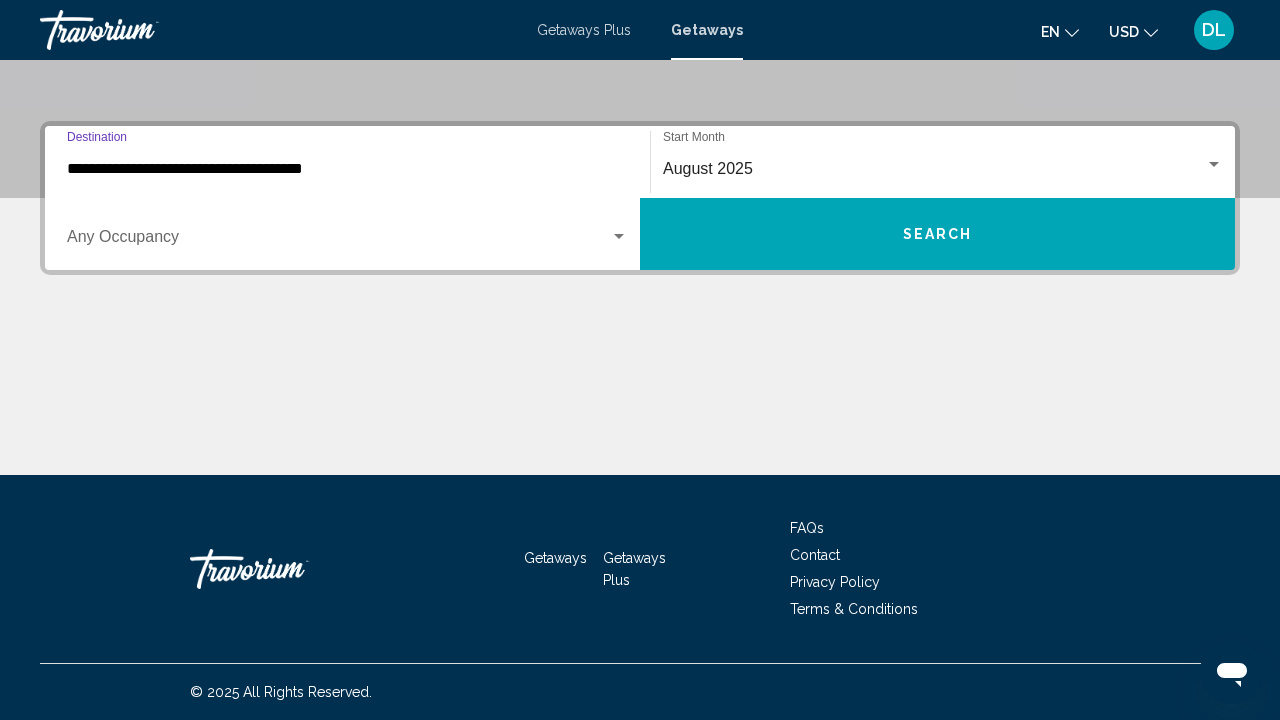 click on "Search" at bounding box center [937, 234] 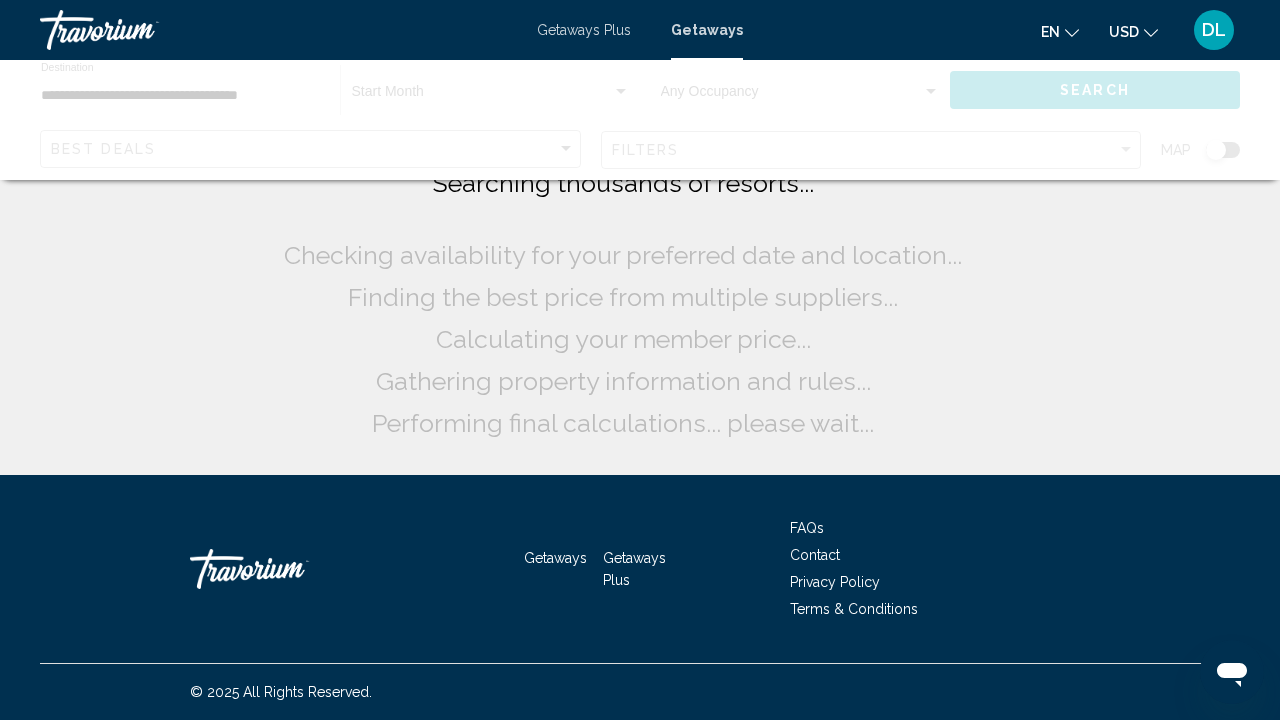 scroll, scrollTop: 0, scrollLeft: 0, axis: both 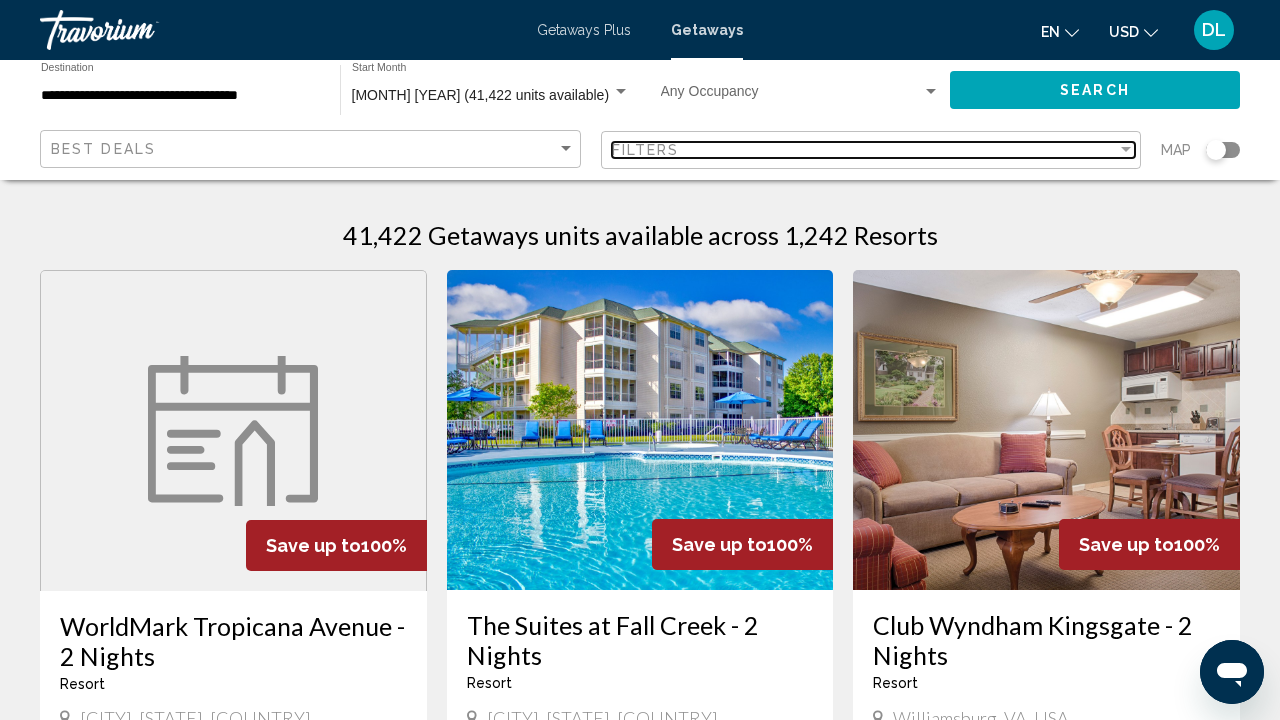 click on "Filters" at bounding box center [865, 150] 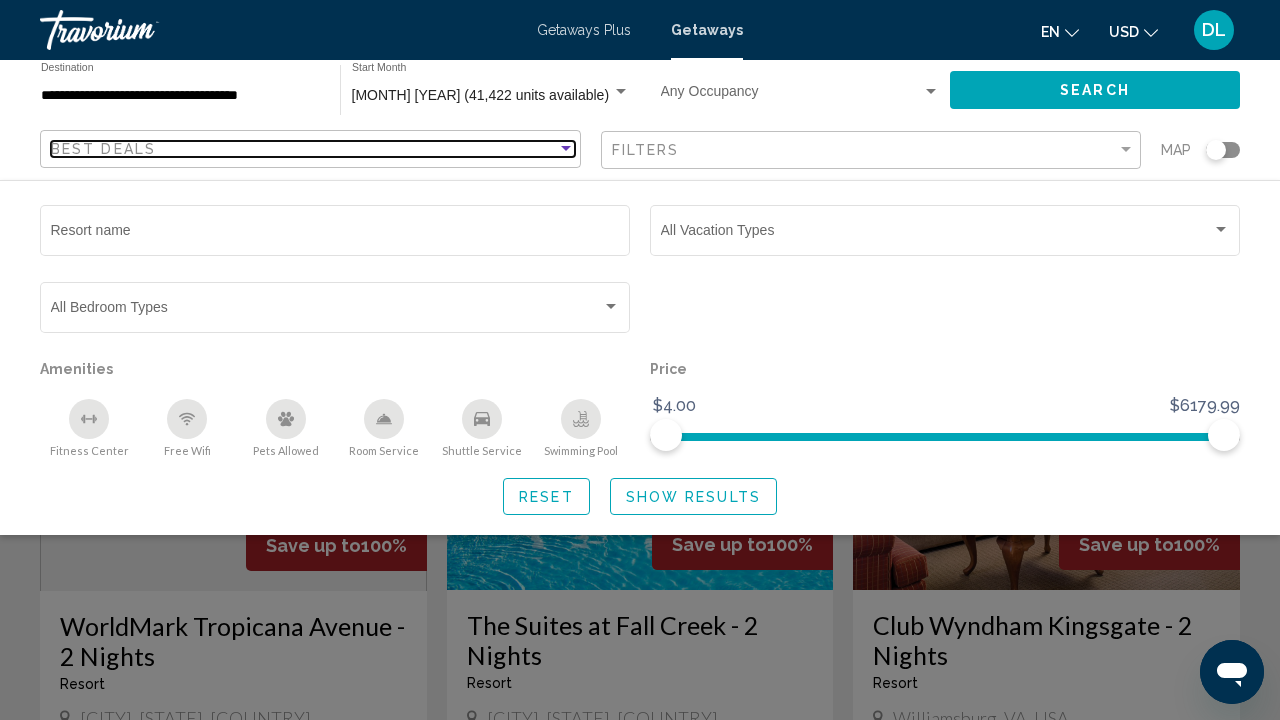 click on "Best Deals" at bounding box center [304, 149] 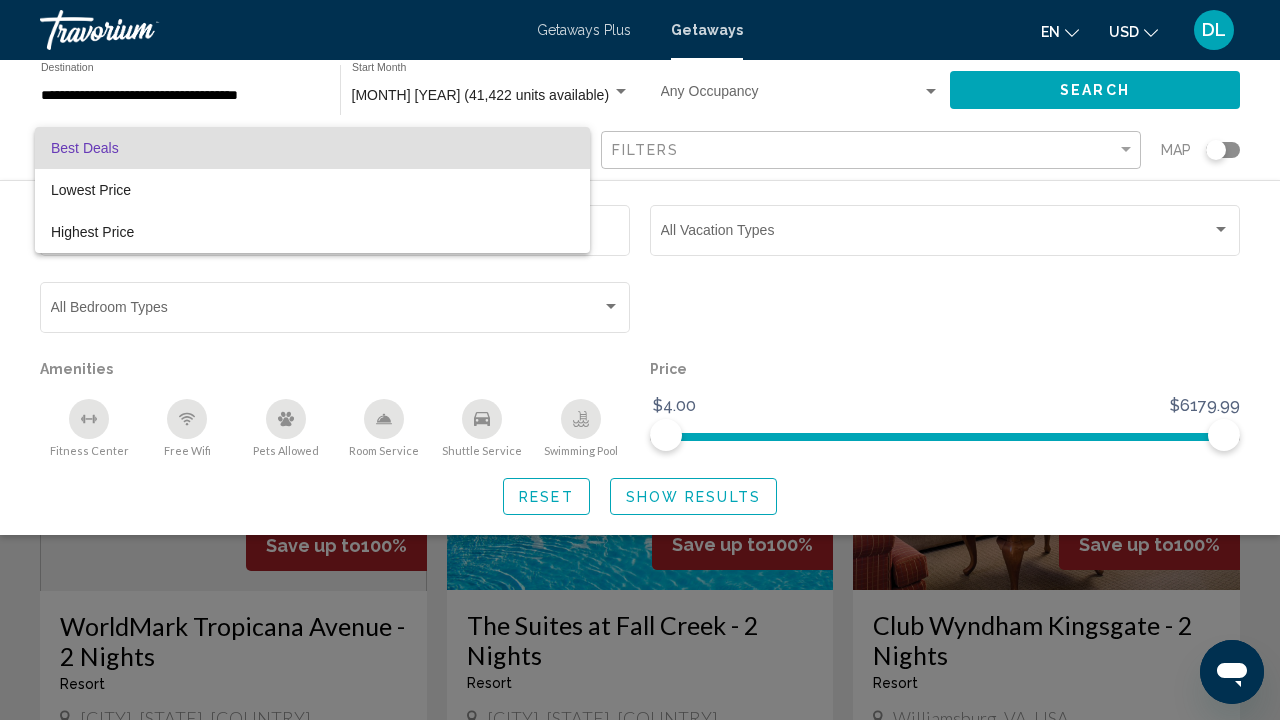 click at bounding box center (640, 360) 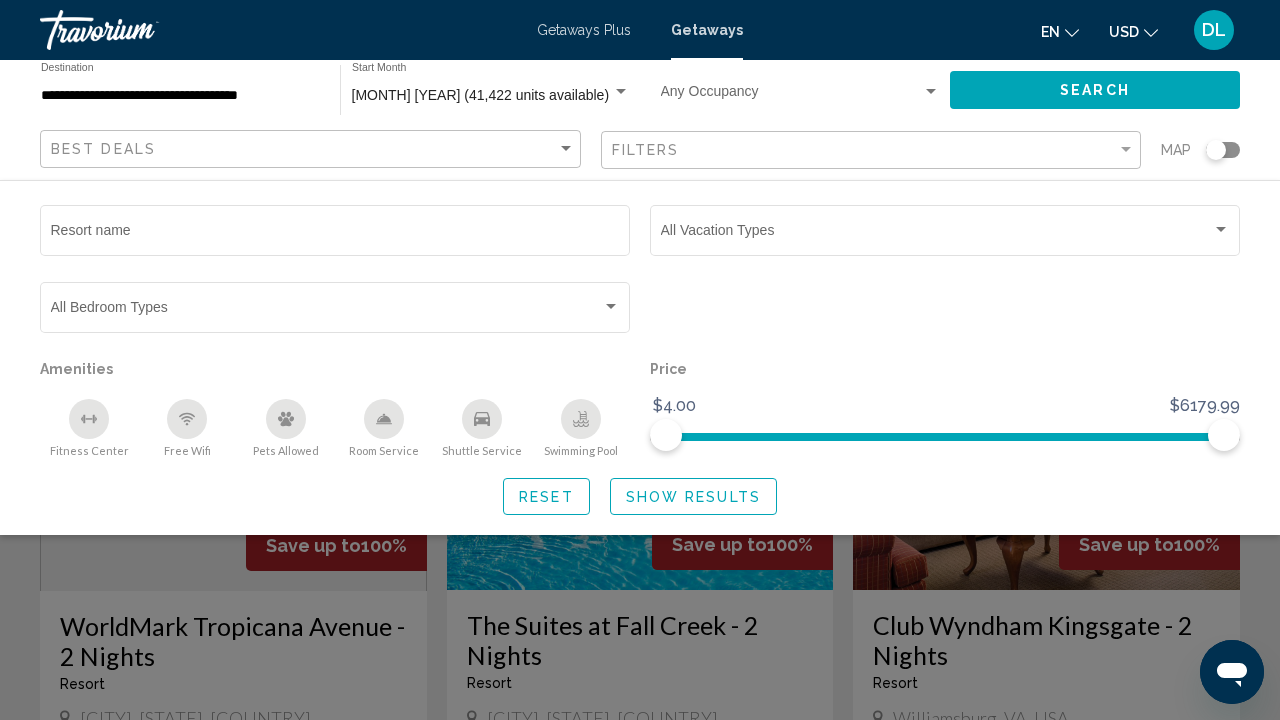 click 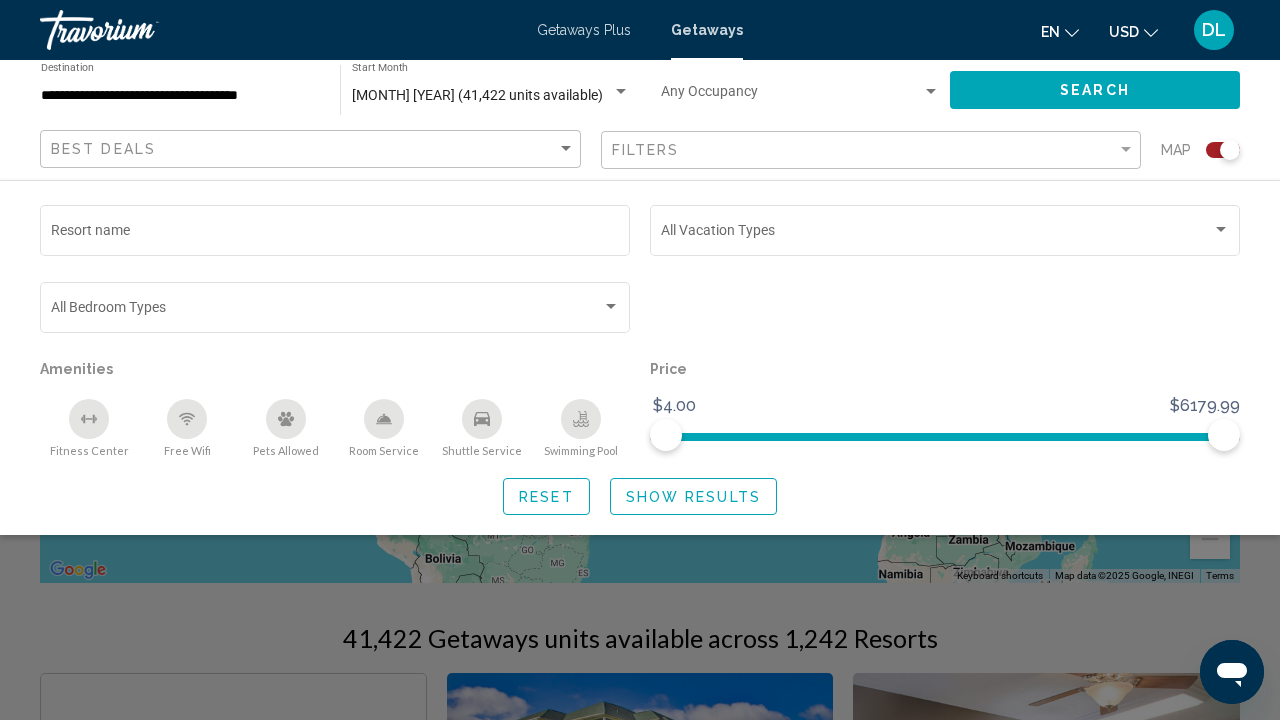 scroll, scrollTop: 227, scrollLeft: 0, axis: vertical 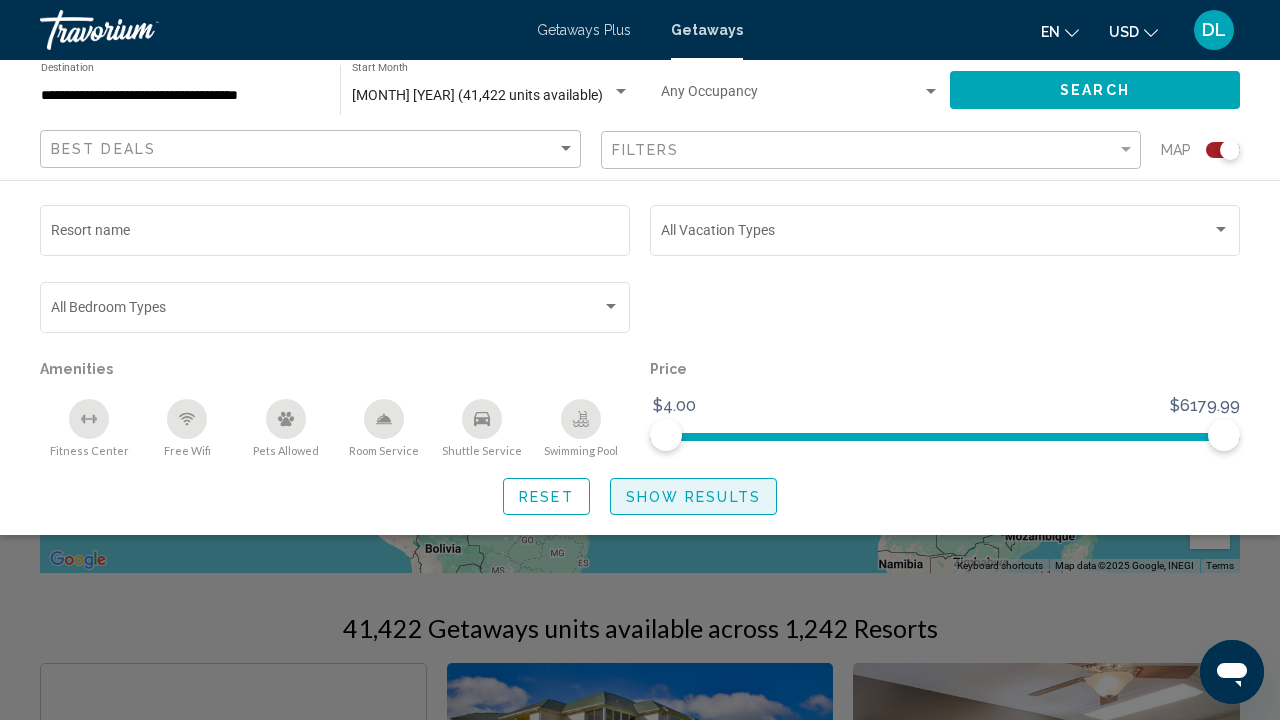 click on "Show Results" 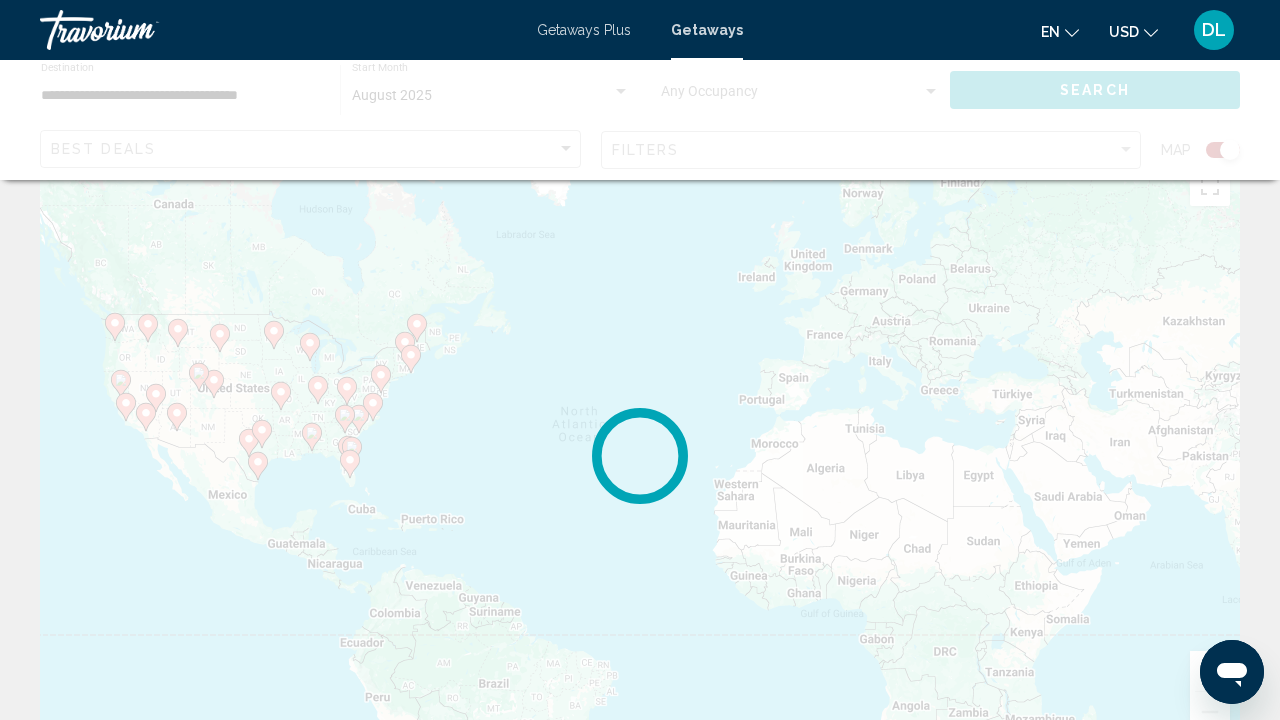 scroll, scrollTop: 0, scrollLeft: 0, axis: both 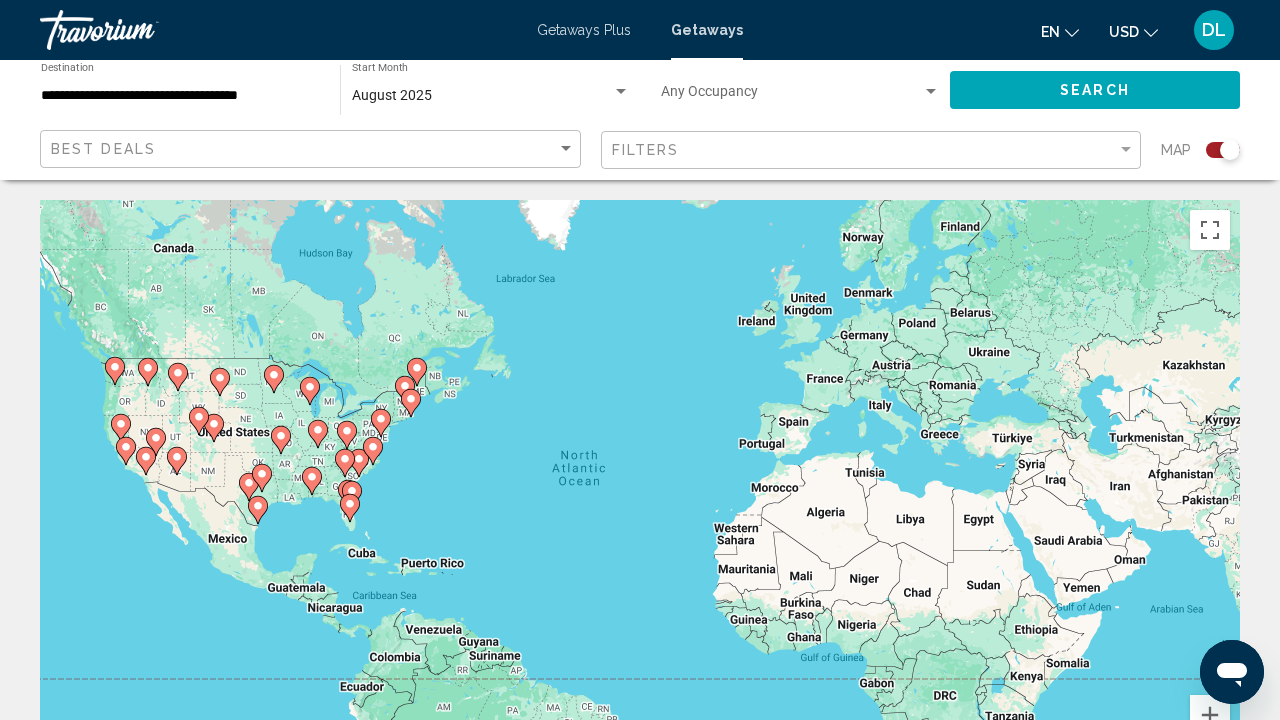 click 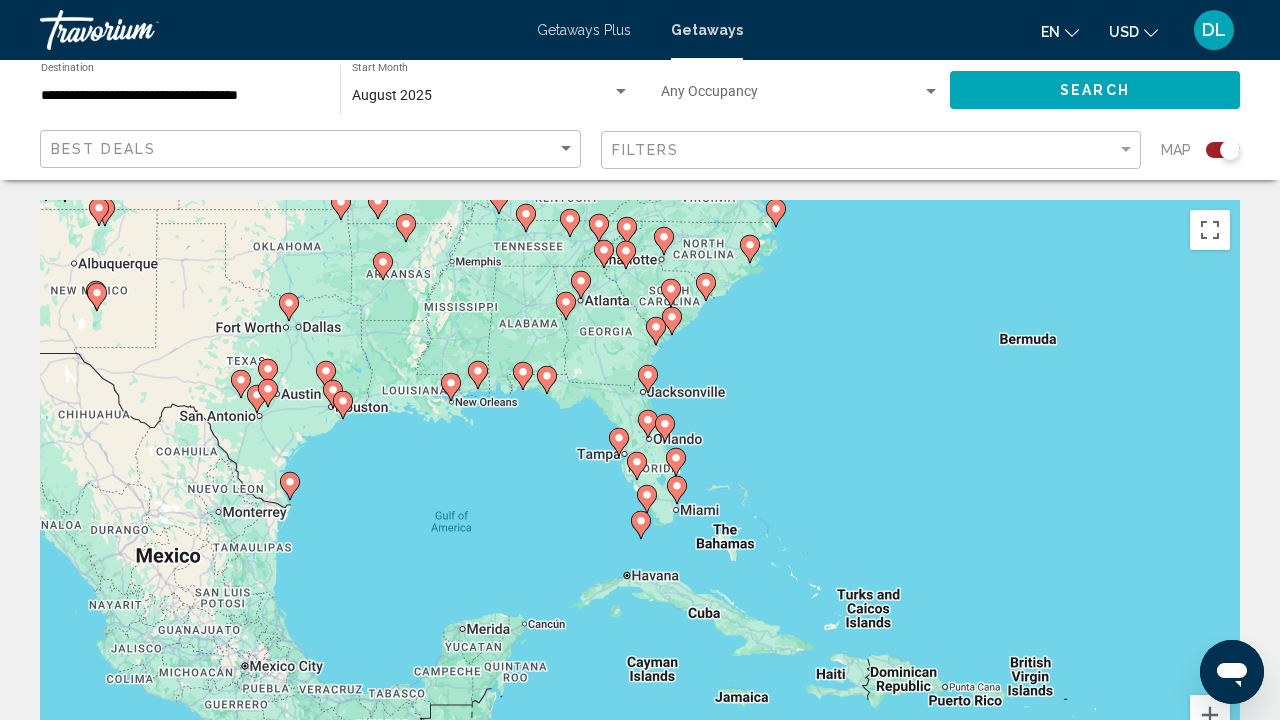 click 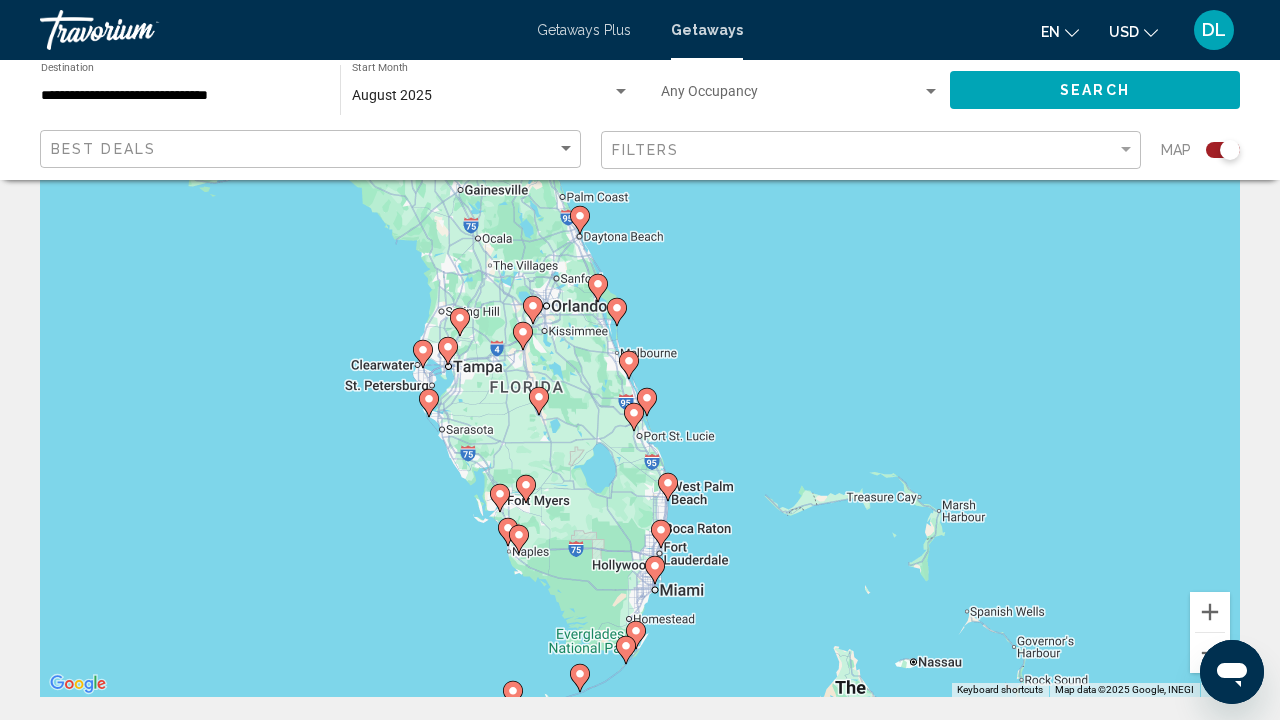 scroll, scrollTop: 105, scrollLeft: 0, axis: vertical 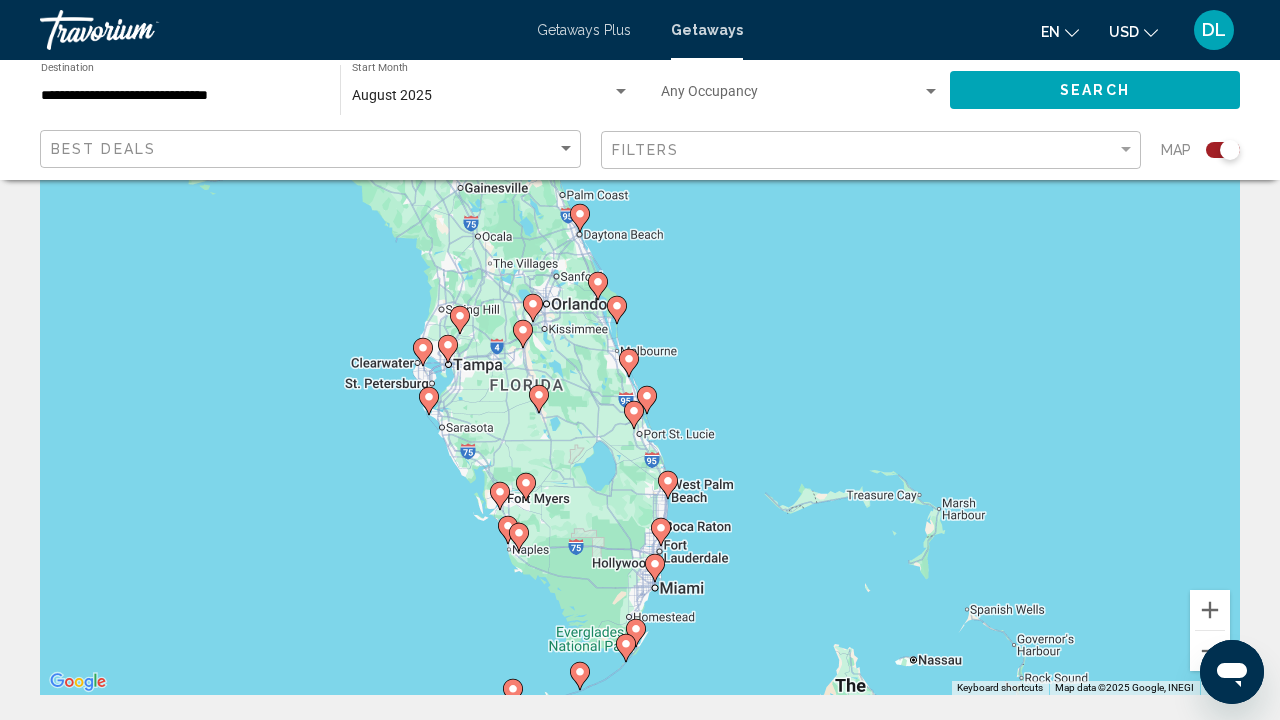 click 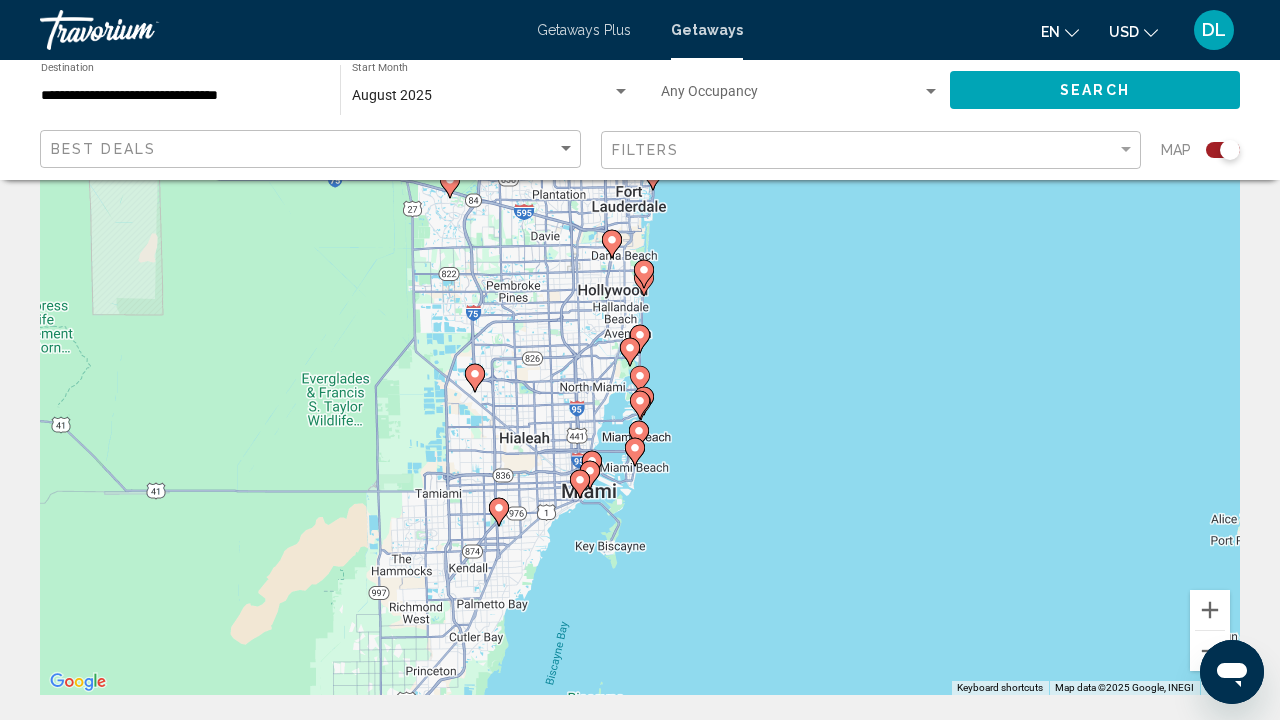 click 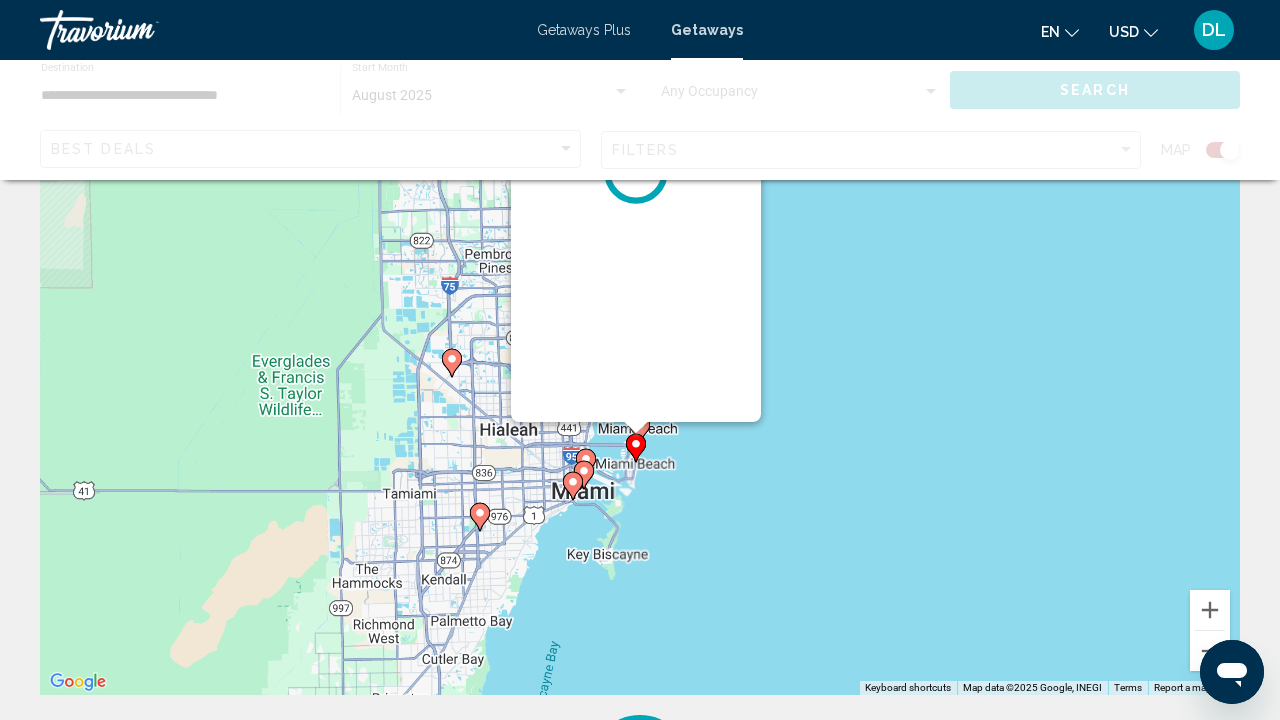 scroll, scrollTop: 0, scrollLeft: 0, axis: both 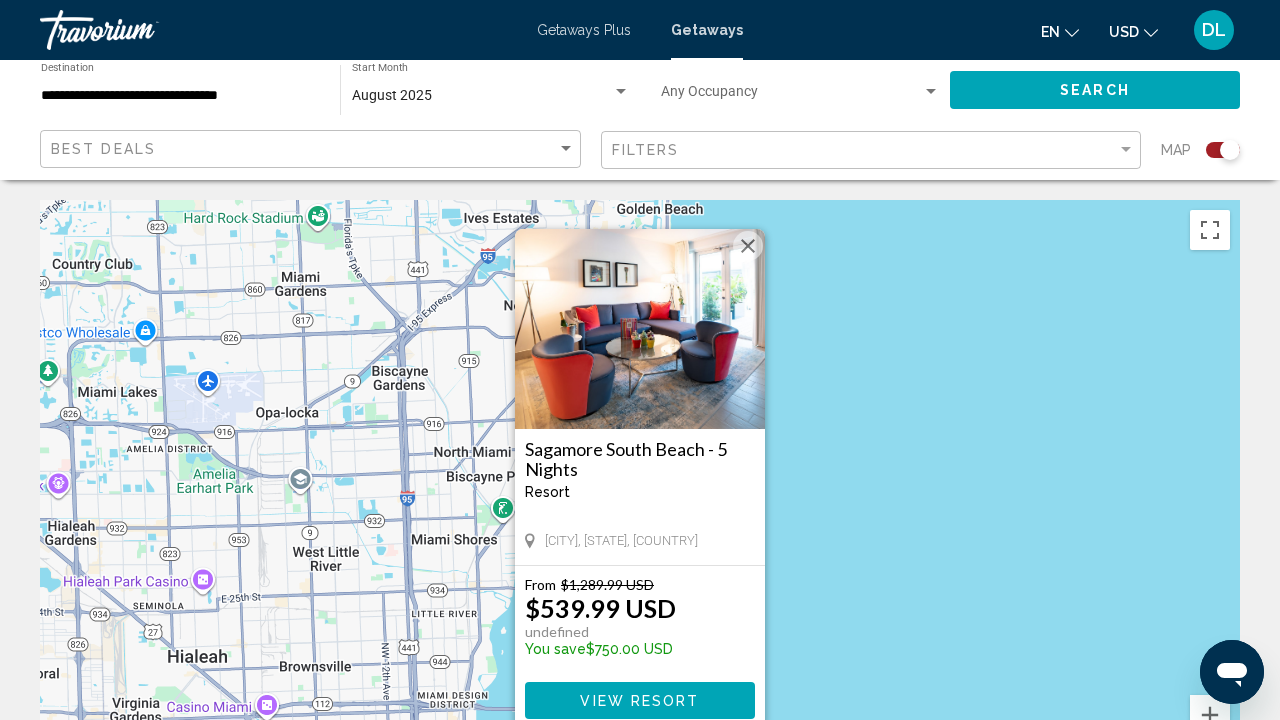 click on "To navigate, press the arrow keys. To activate drag with keyboard, press Alt + Enter. Once in keyboard drag state, use the arrow keys to move the marker. To complete the drag, press the Enter key. To cancel, press Escape.  Sagamore South Beach - 5 Nights  Resort  -  This is an adults only resort
[CITY], [STATE], [COUNTRY] From $1,289.99 USD $539.99 USD undefined You save  $750.00 USD  View Resort" at bounding box center [640, 500] 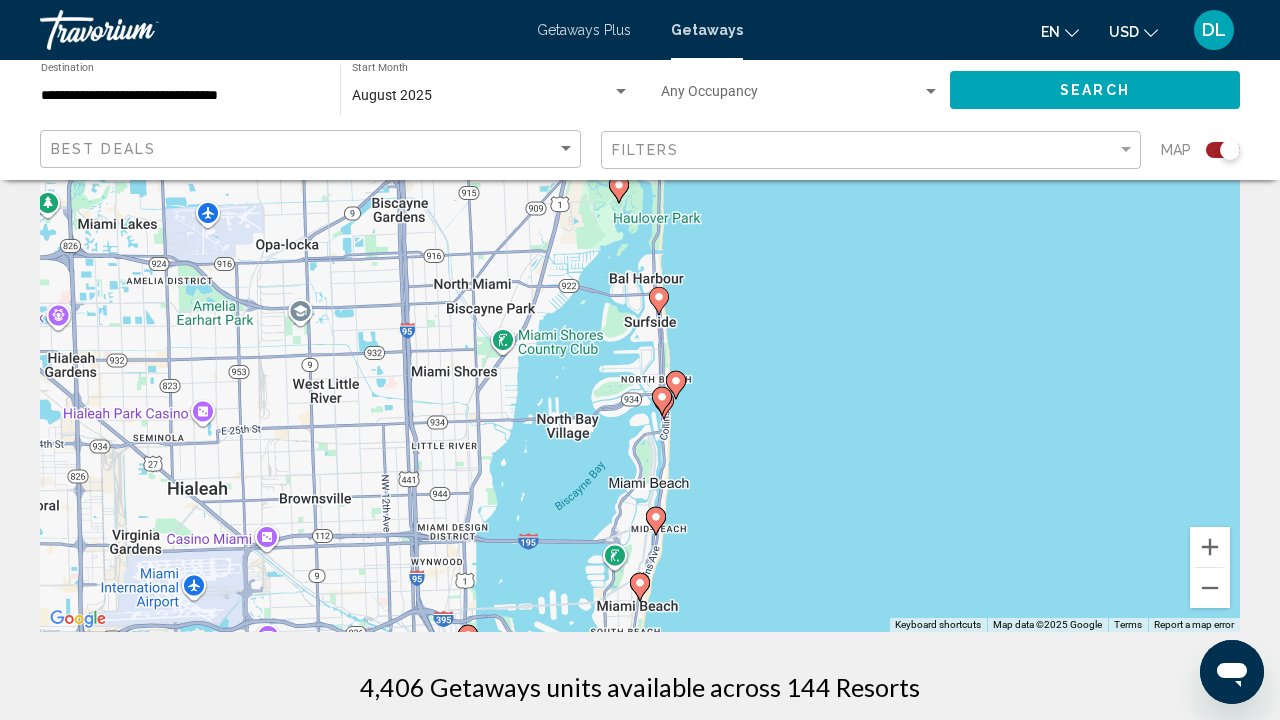 scroll, scrollTop: 334, scrollLeft: 0, axis: vertical 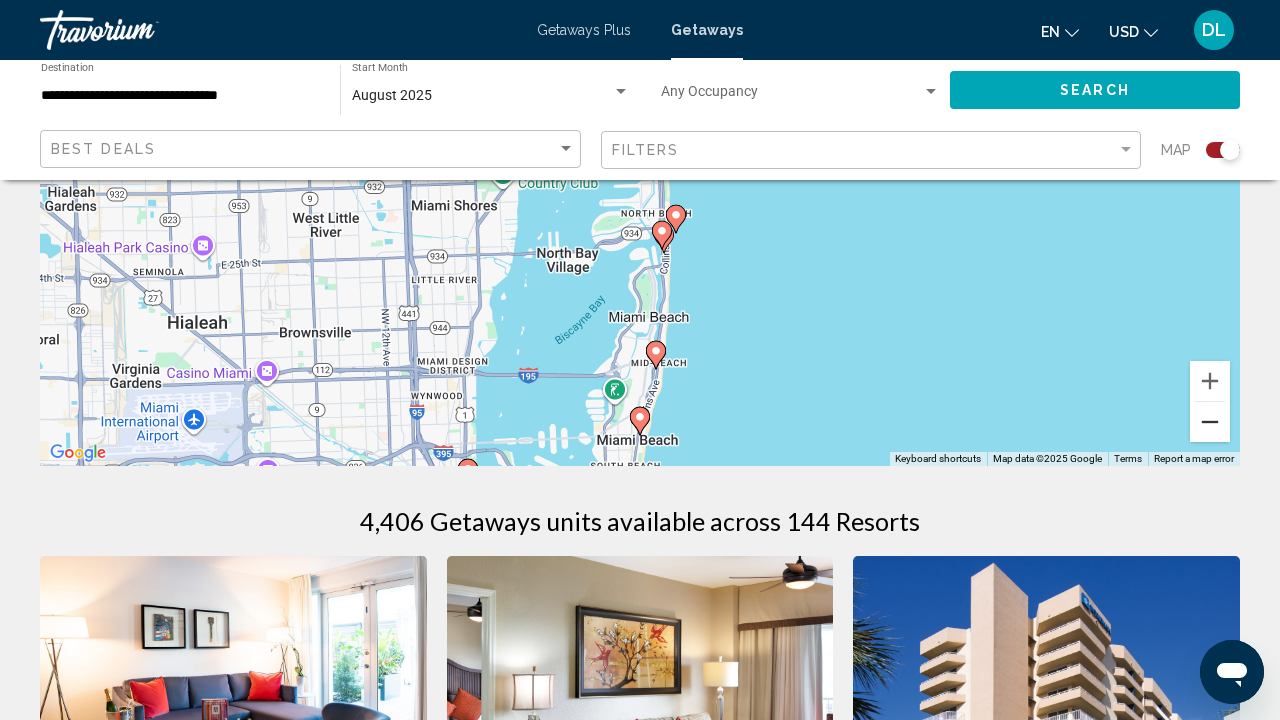click at bounding box center (1210, 422) 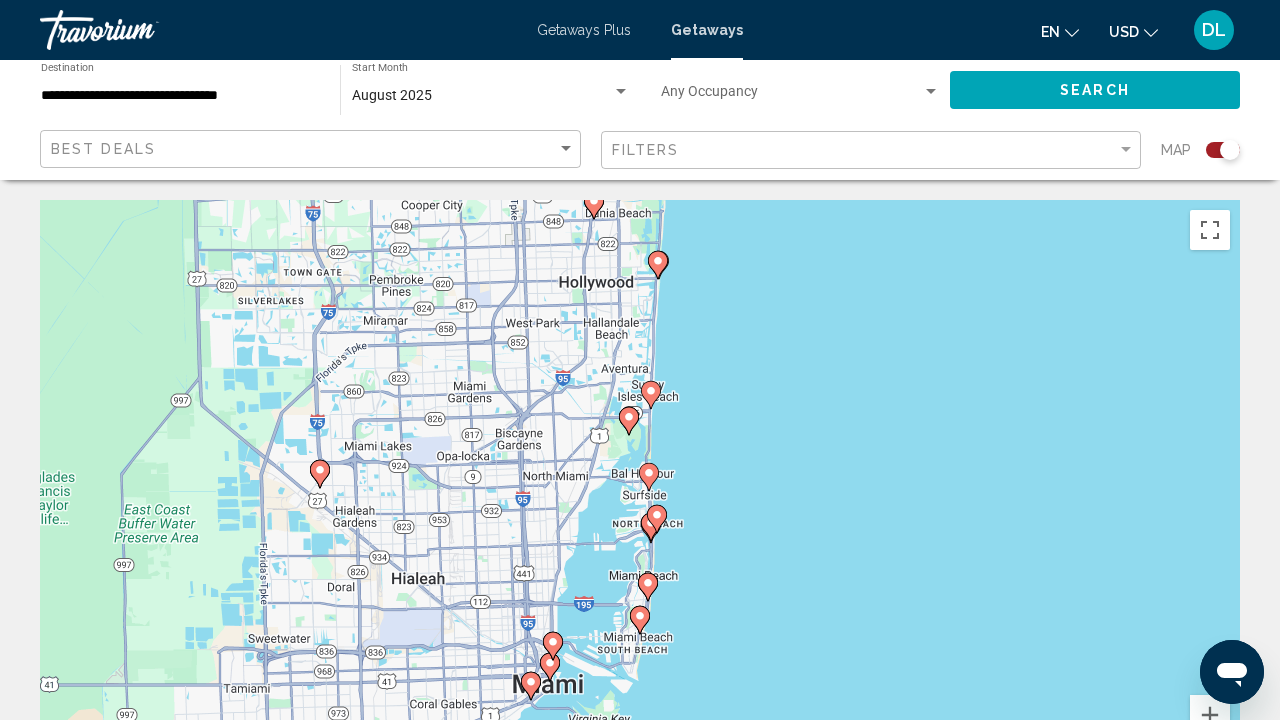 scroll, scrollTop: 0, scrollLeft: 0, axis: both 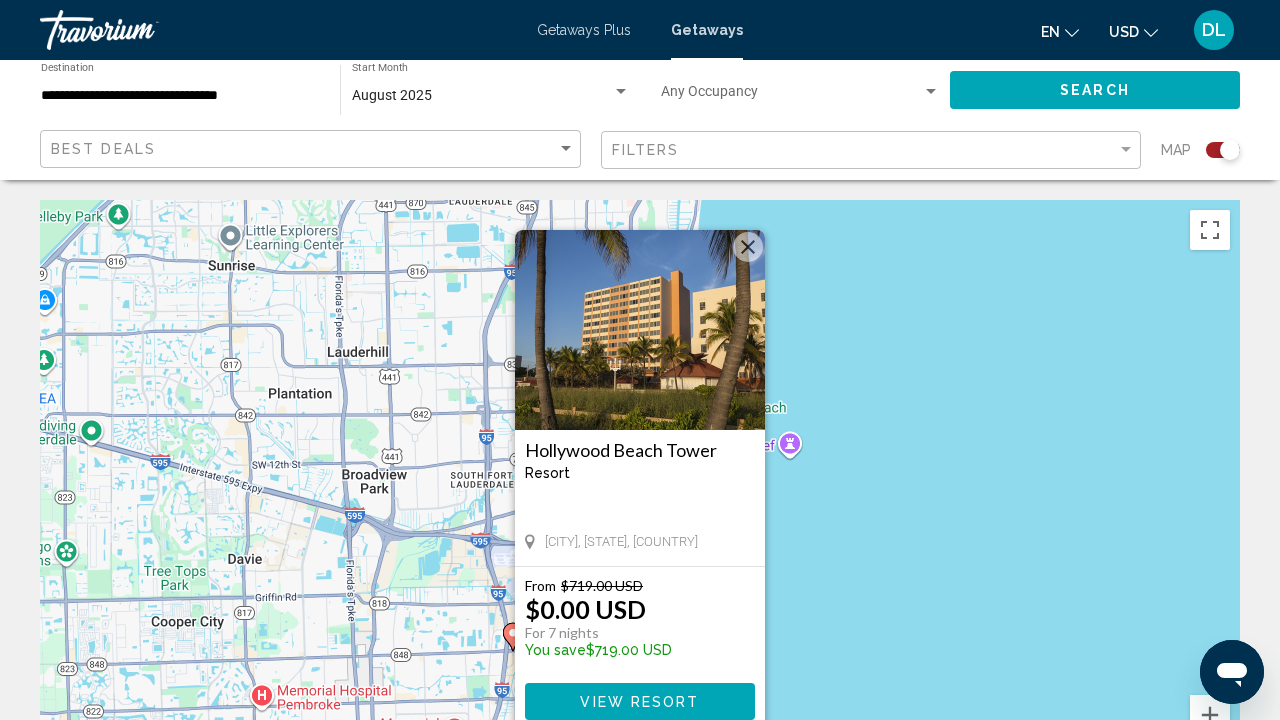 click on "View Resort" at bounding box center (639, 702) 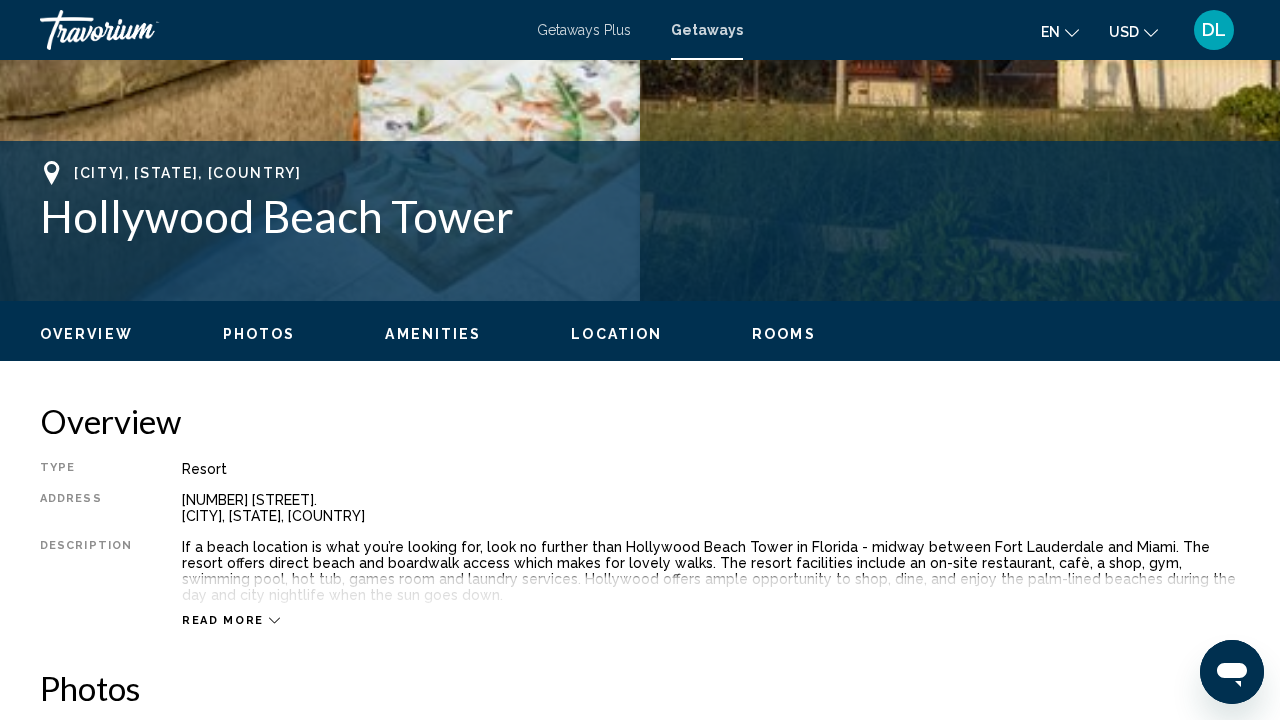scroll, scrollTop: 719, scrollLeft: 0, axis: vertical 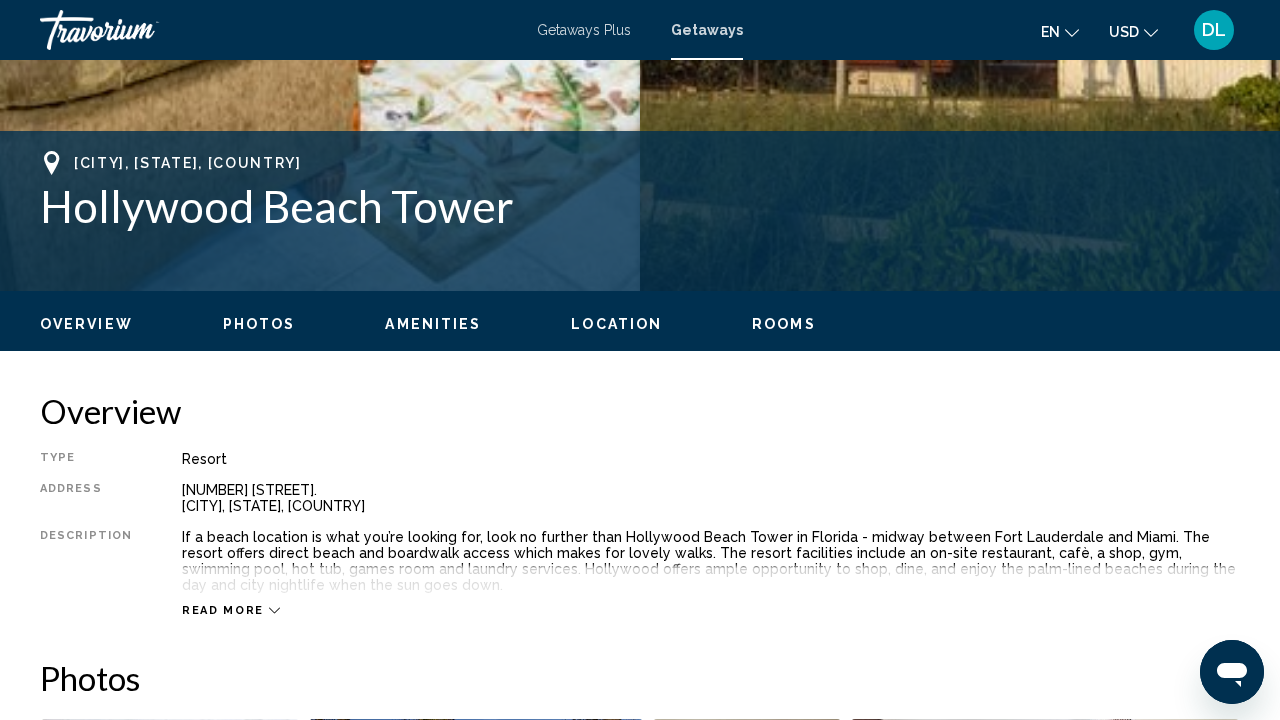 click on "Read more" at bounding box center (223, 610) 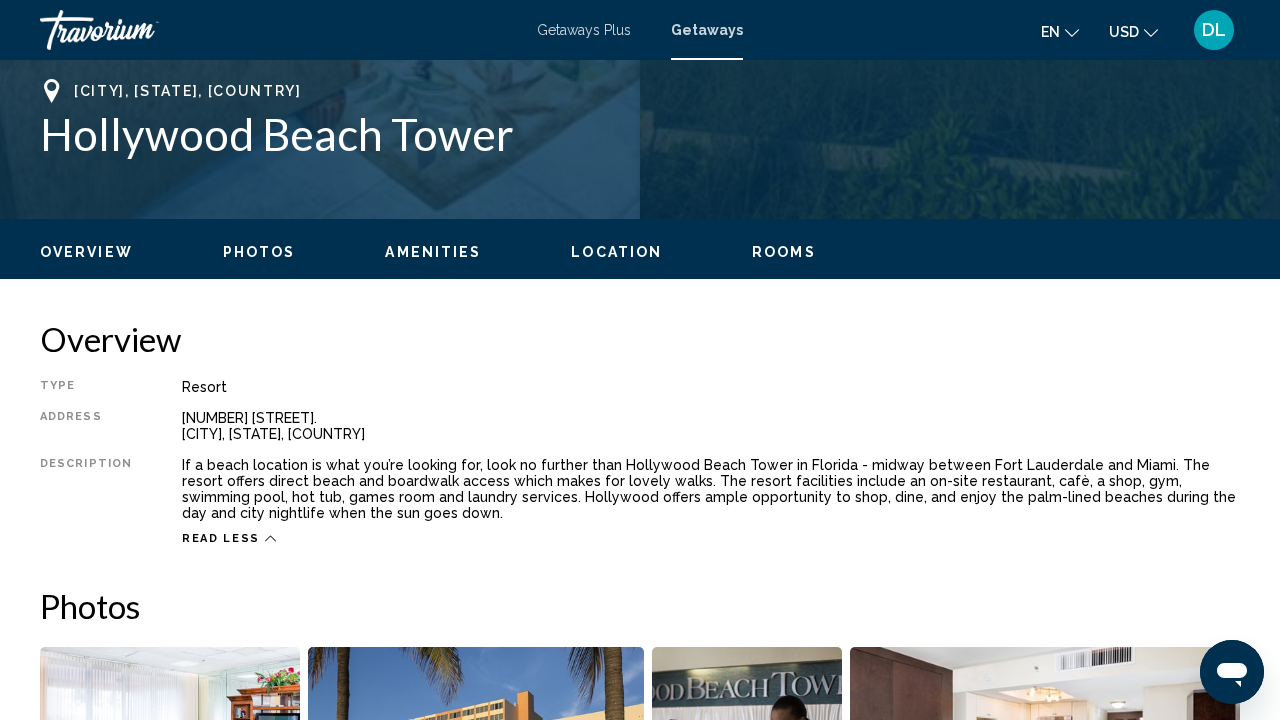 scroll, scrollTop: 754, scrollLeft: 0, axis: vertical 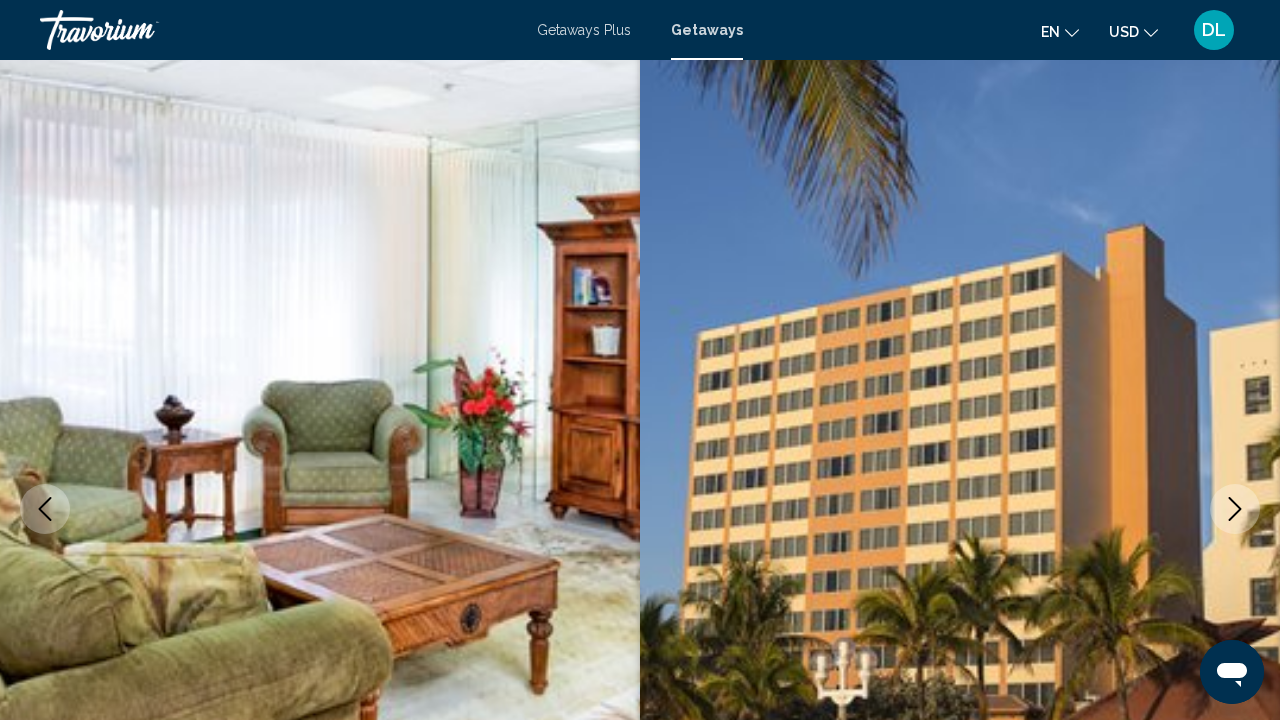 click on "DL" at bounding box center [1214, 30] 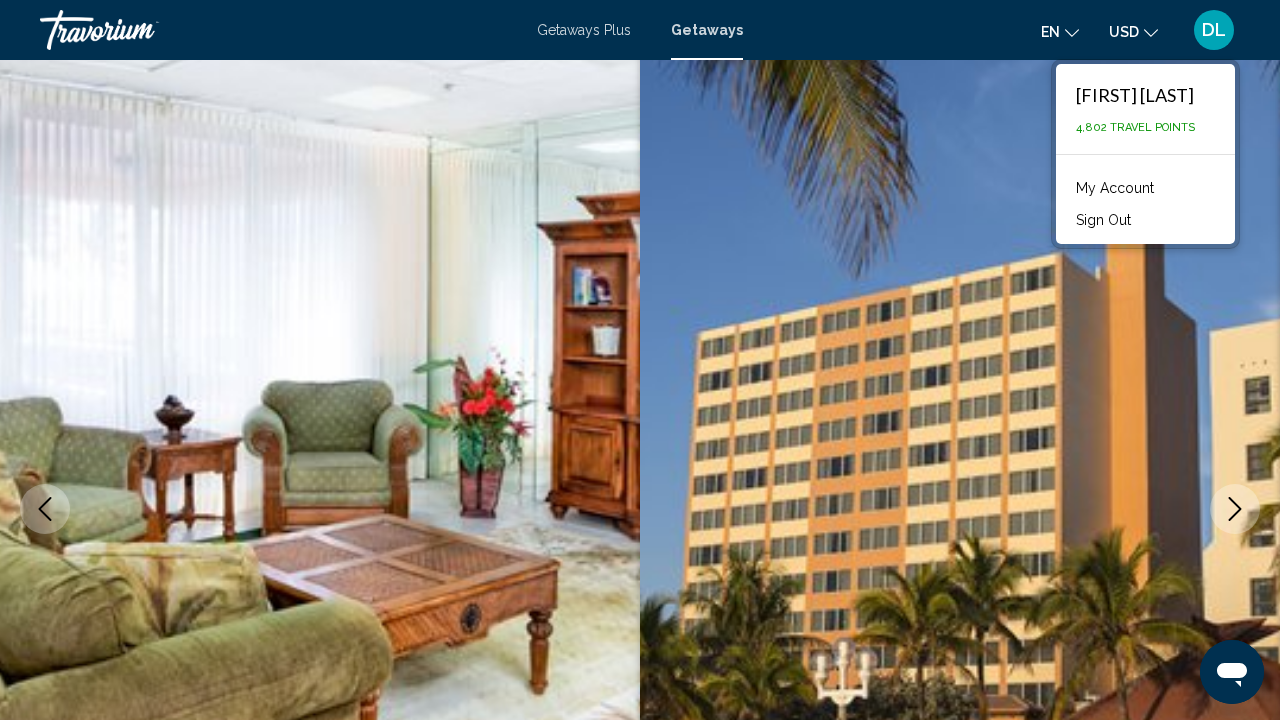 click on "My Account" at bounding box center [1115, 188] 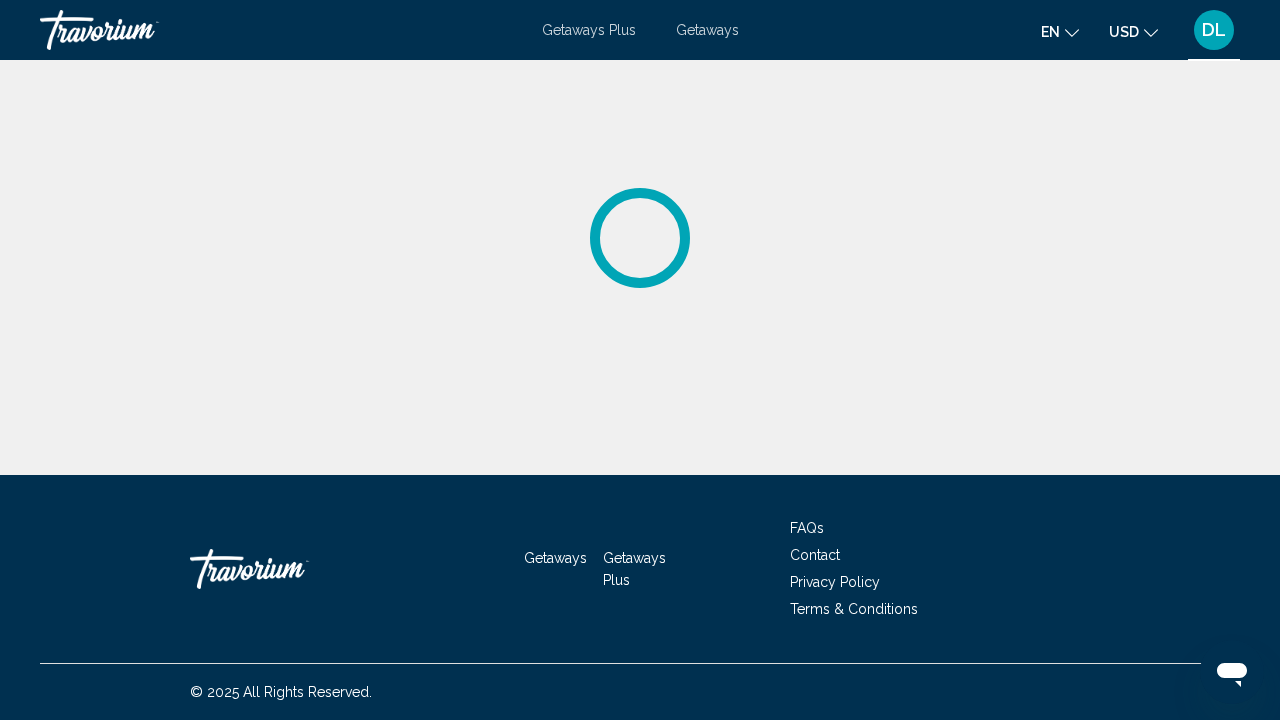 scroll, scrollTop: 0, scrollLeft: 0, axis: both 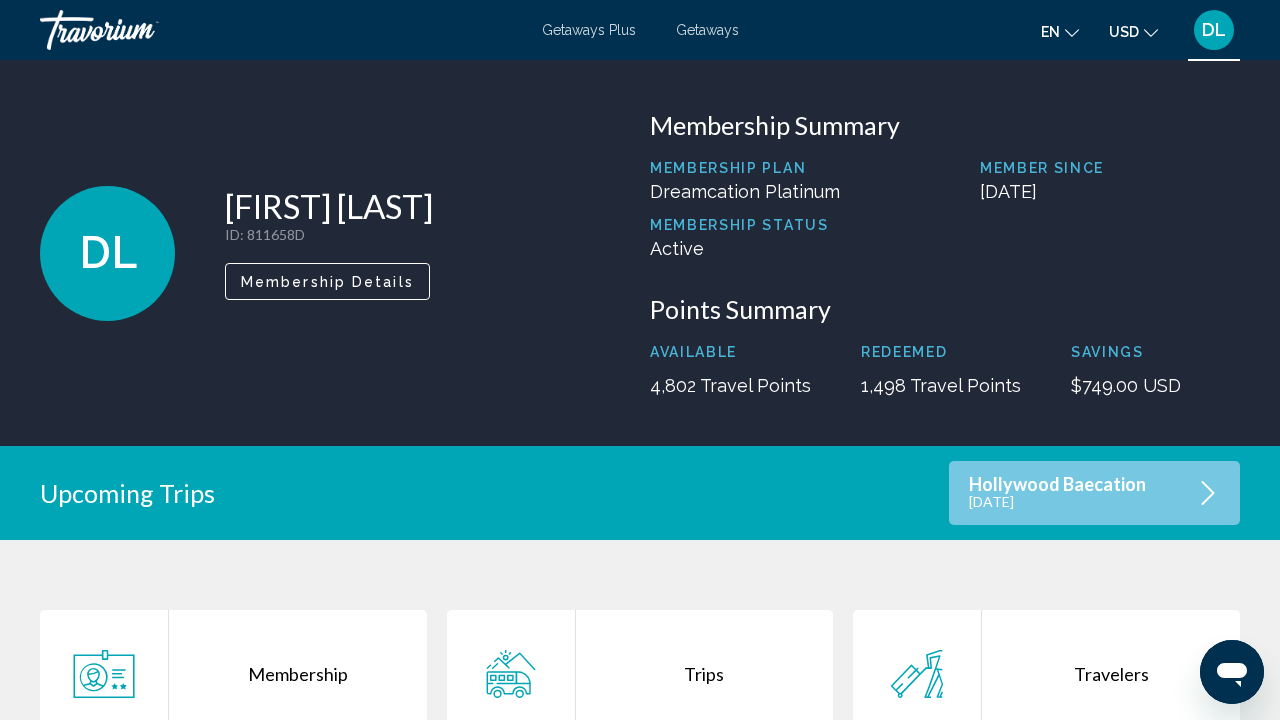 click on "Membership Details" at bounding box center (327, 282) 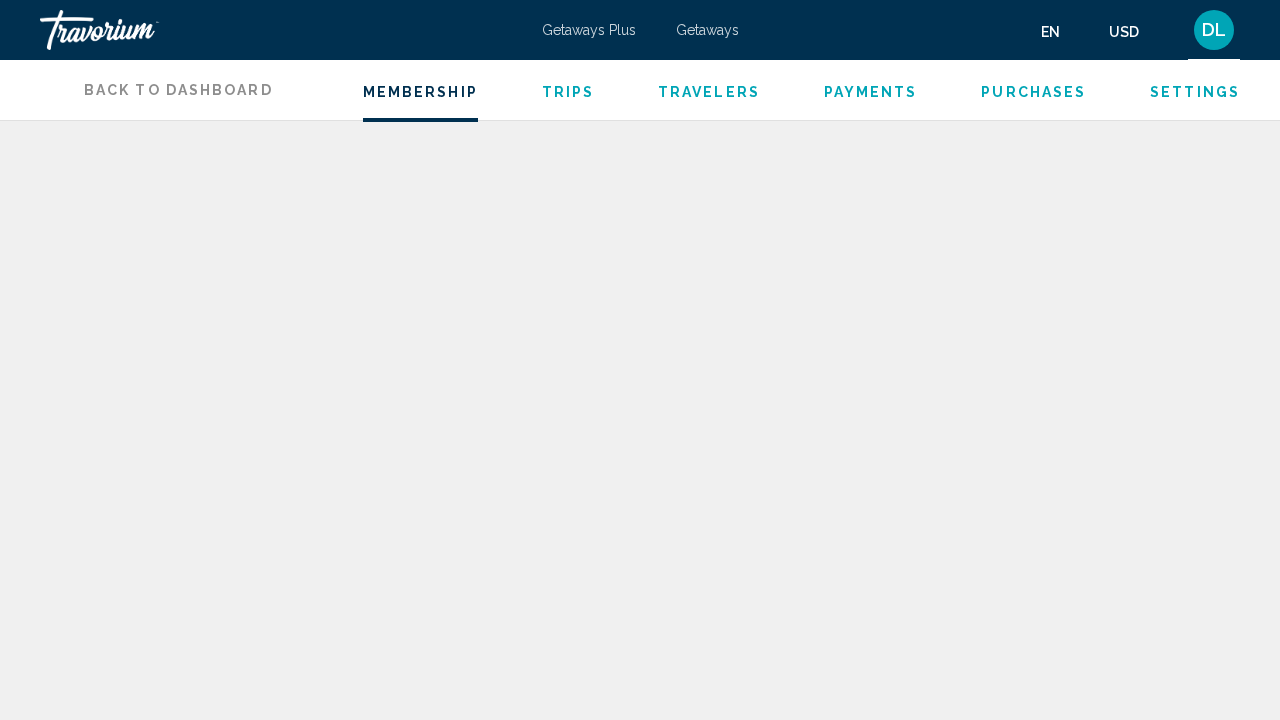 scroll, scrollTop: 0, scrollLeft: 0, axis: both 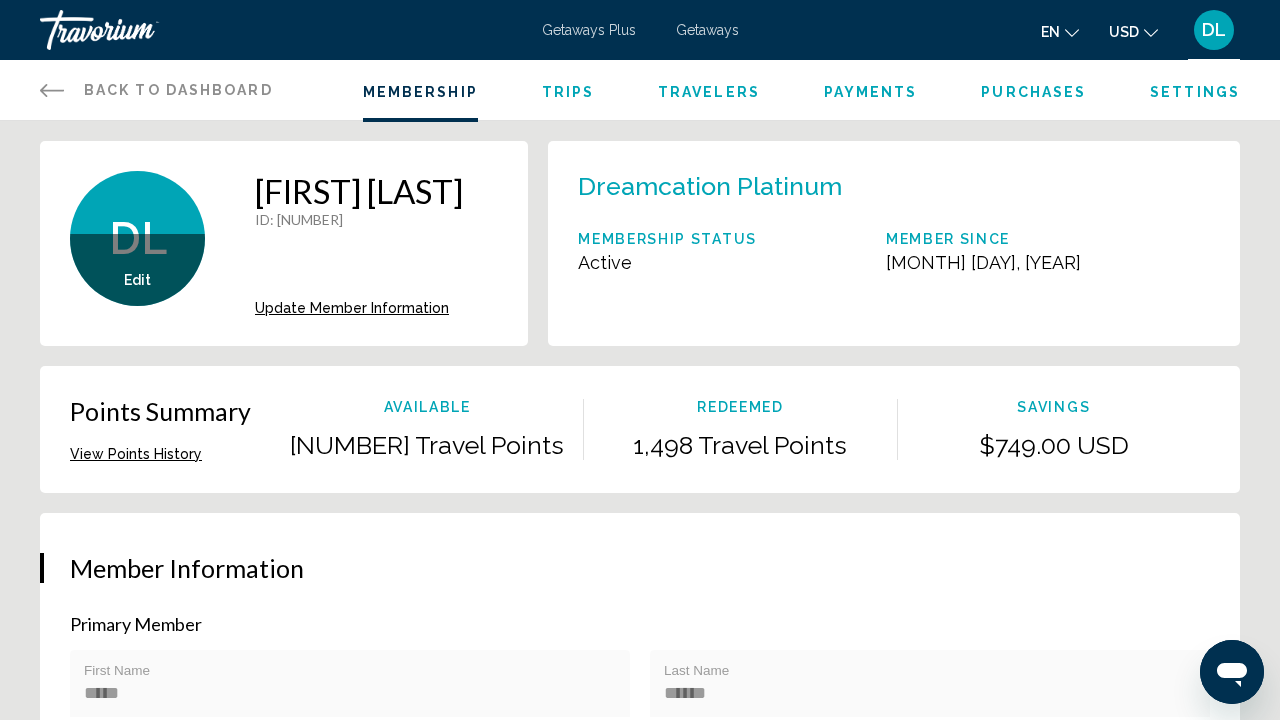 click 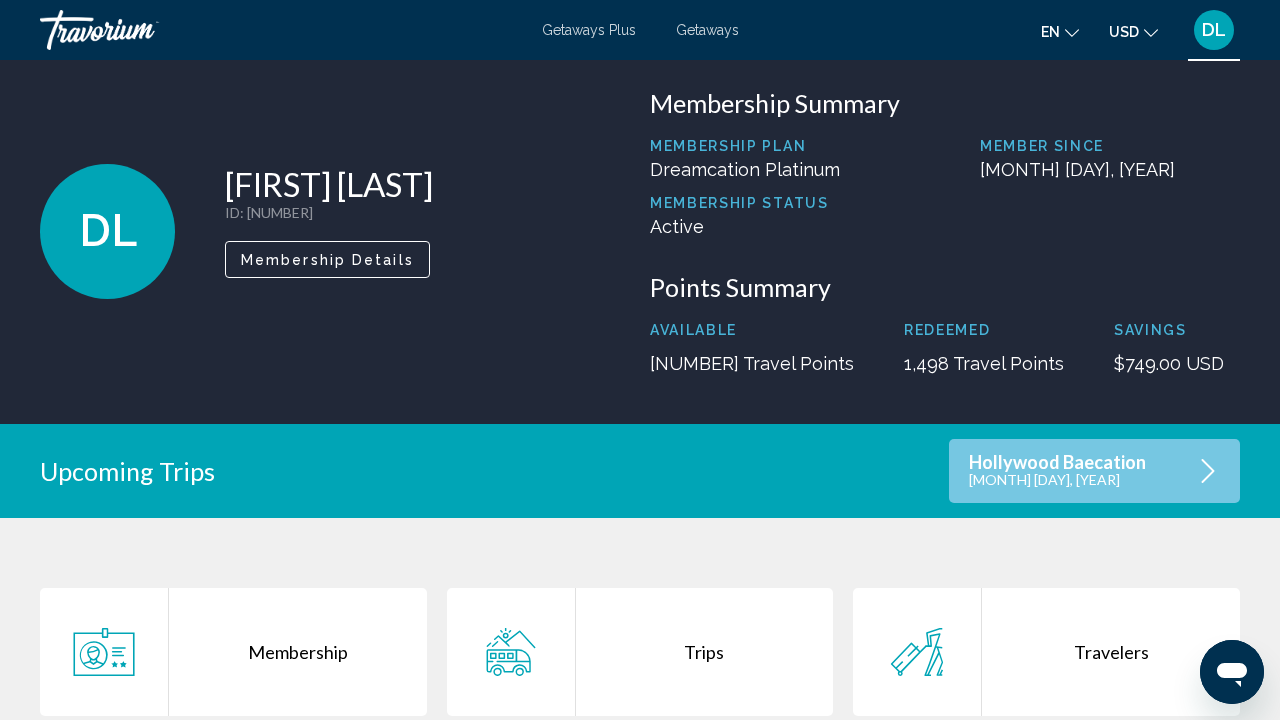 scroll, scrollTop: 21, scrollLeft: 0, axis: vertical 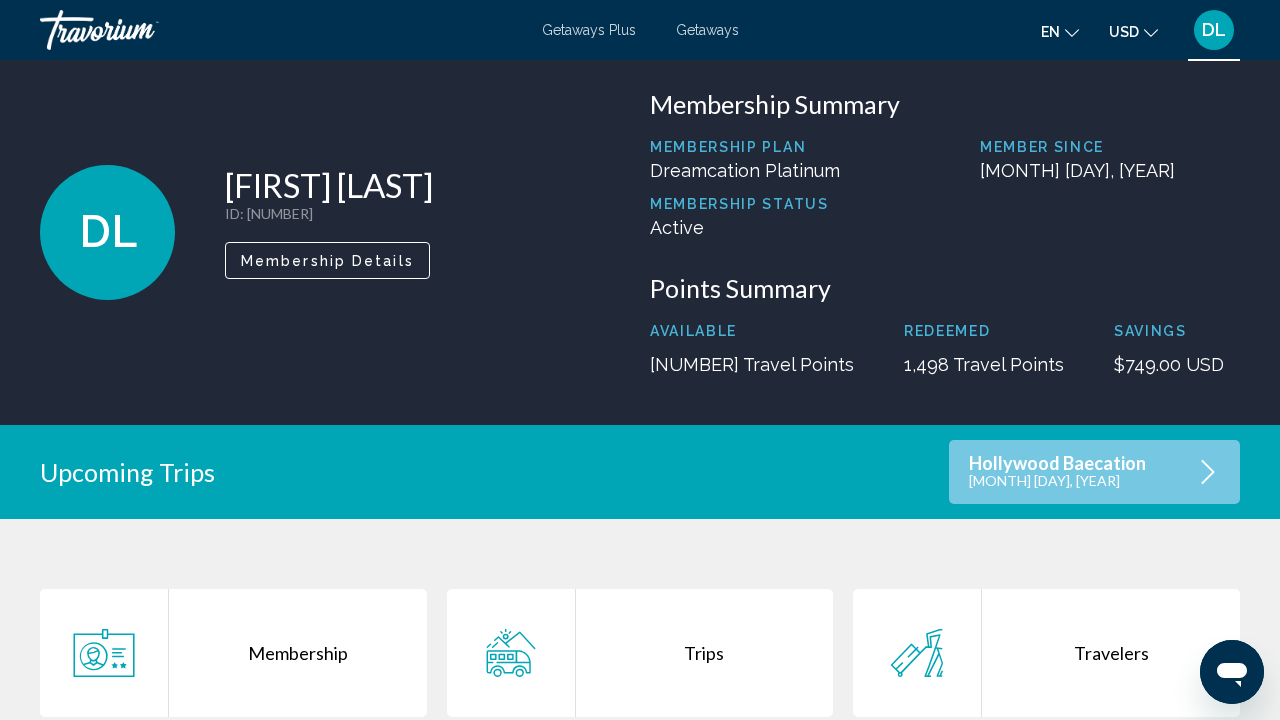 click on "Membership Details" at bounding box center (327, 261) 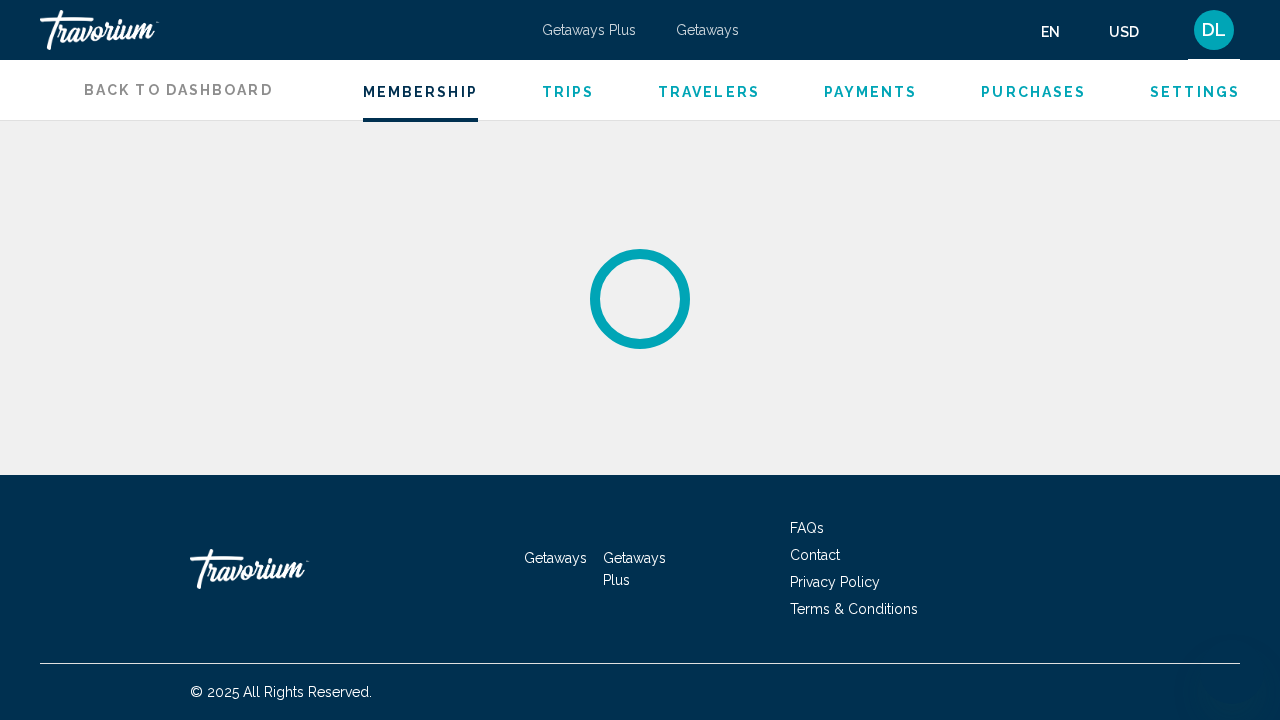 scroll, scrollTop: 0, scrollLeft: 0, axis: both 